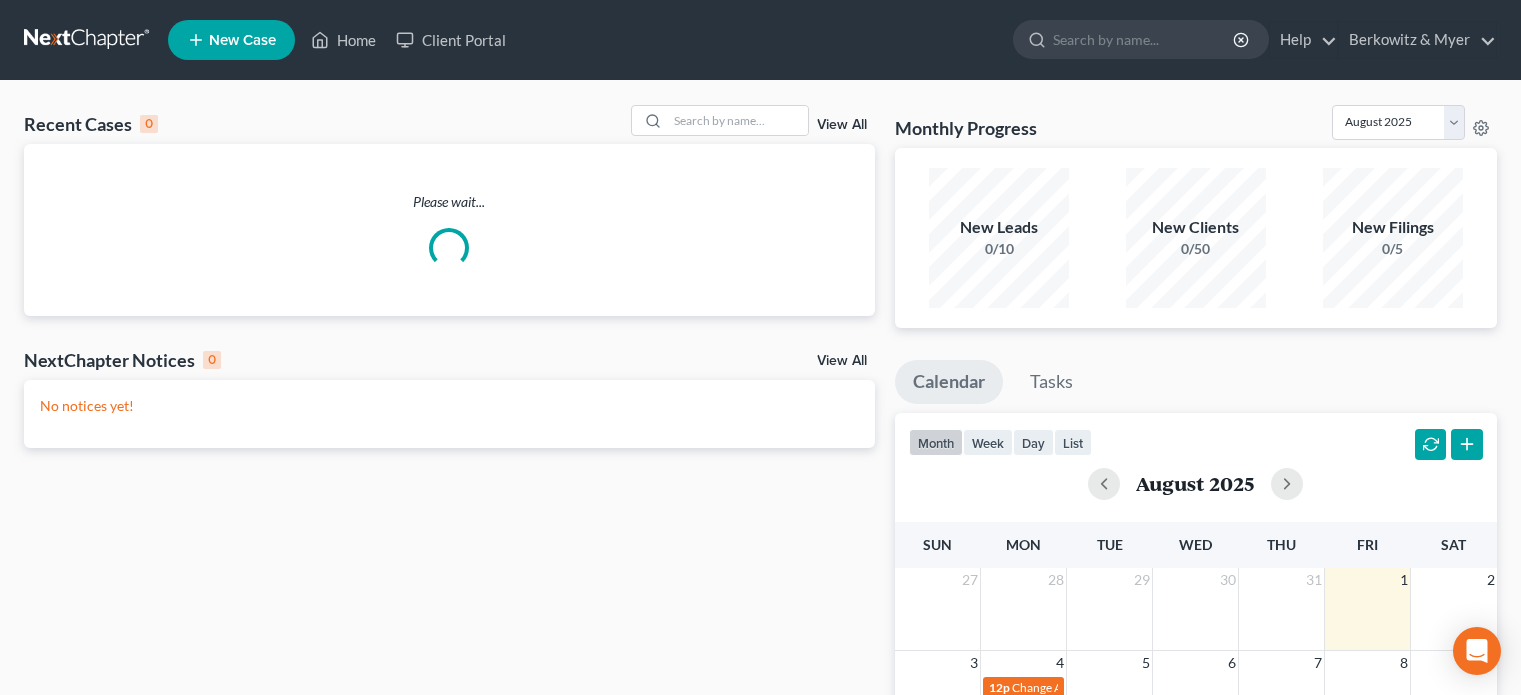 scroll, scrollTop: 0, scrollLeft: 0, axis: both 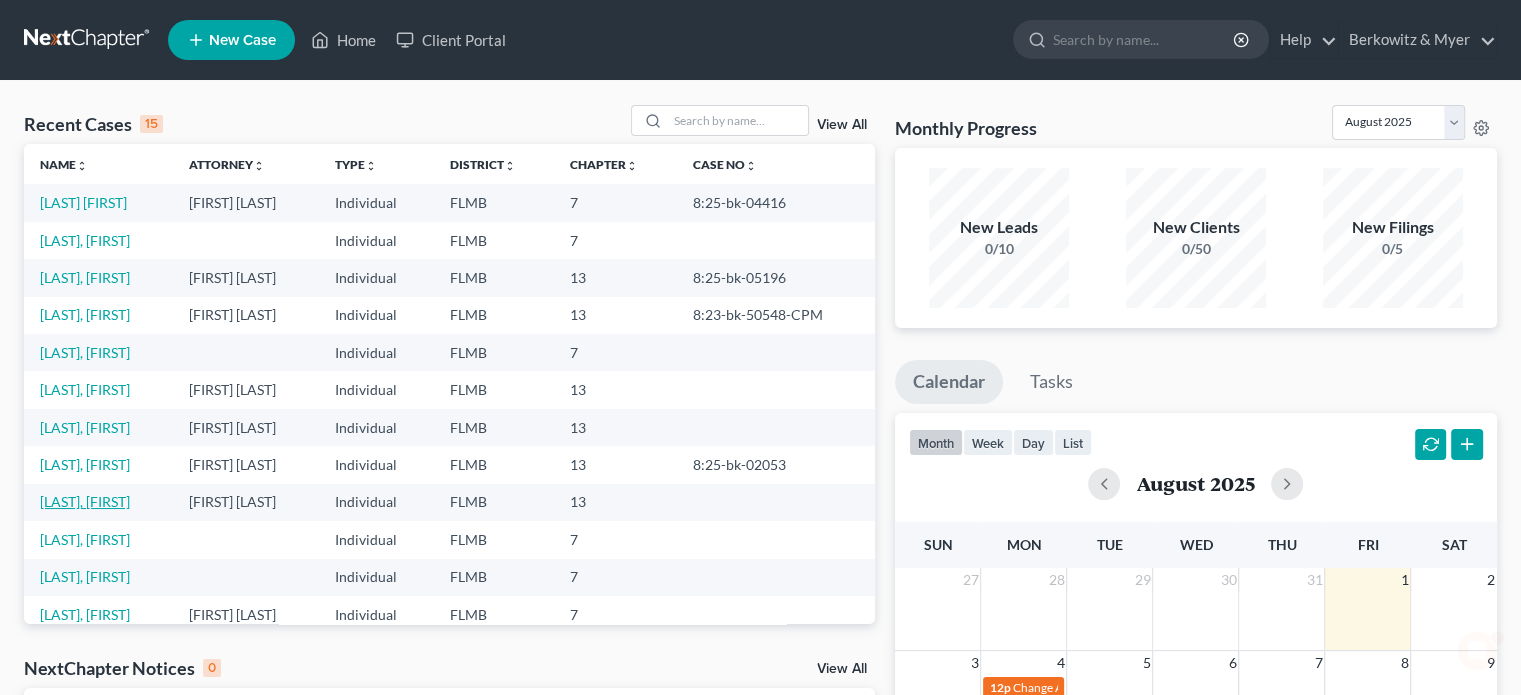 click on "[LAST], [FIRST]" at bounding box center (85, 501) 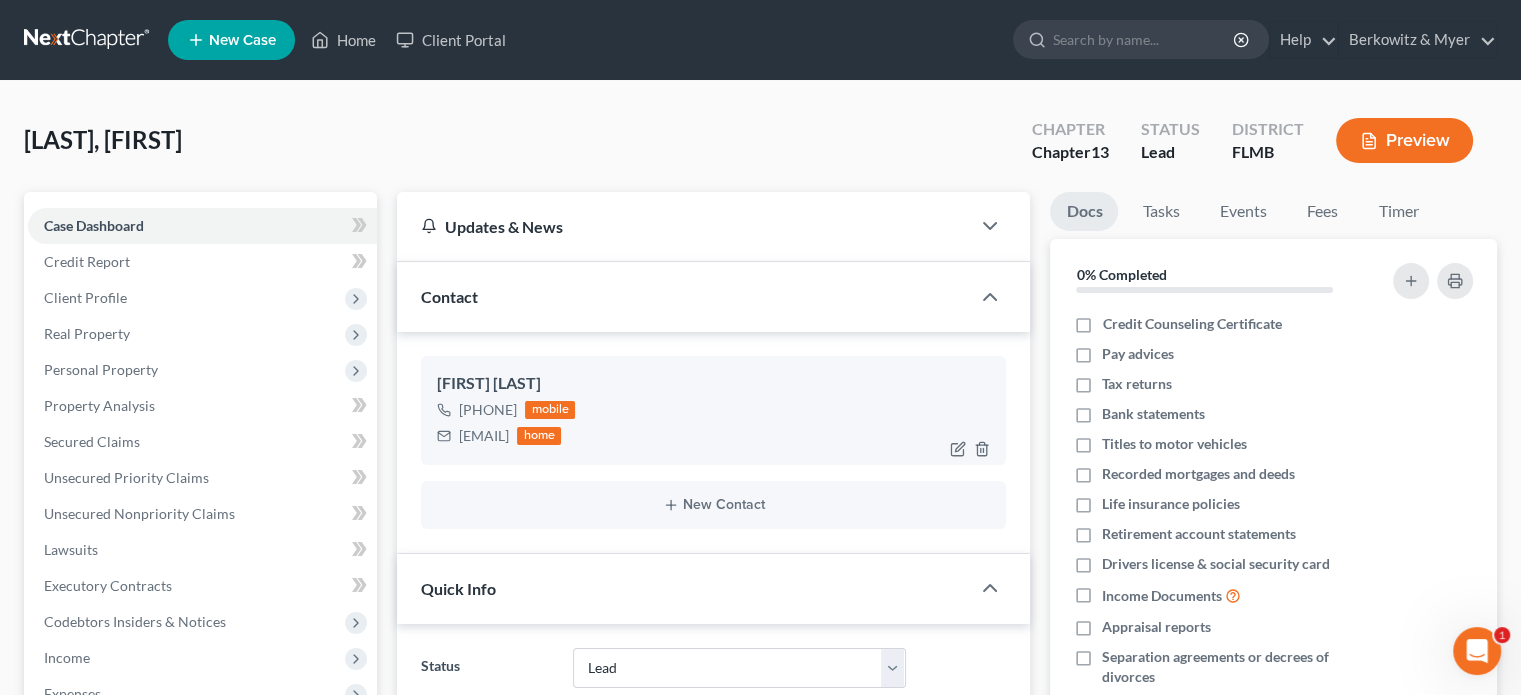 scroll, scrollTop: 427, scrollLeft: 0, axis: vertical 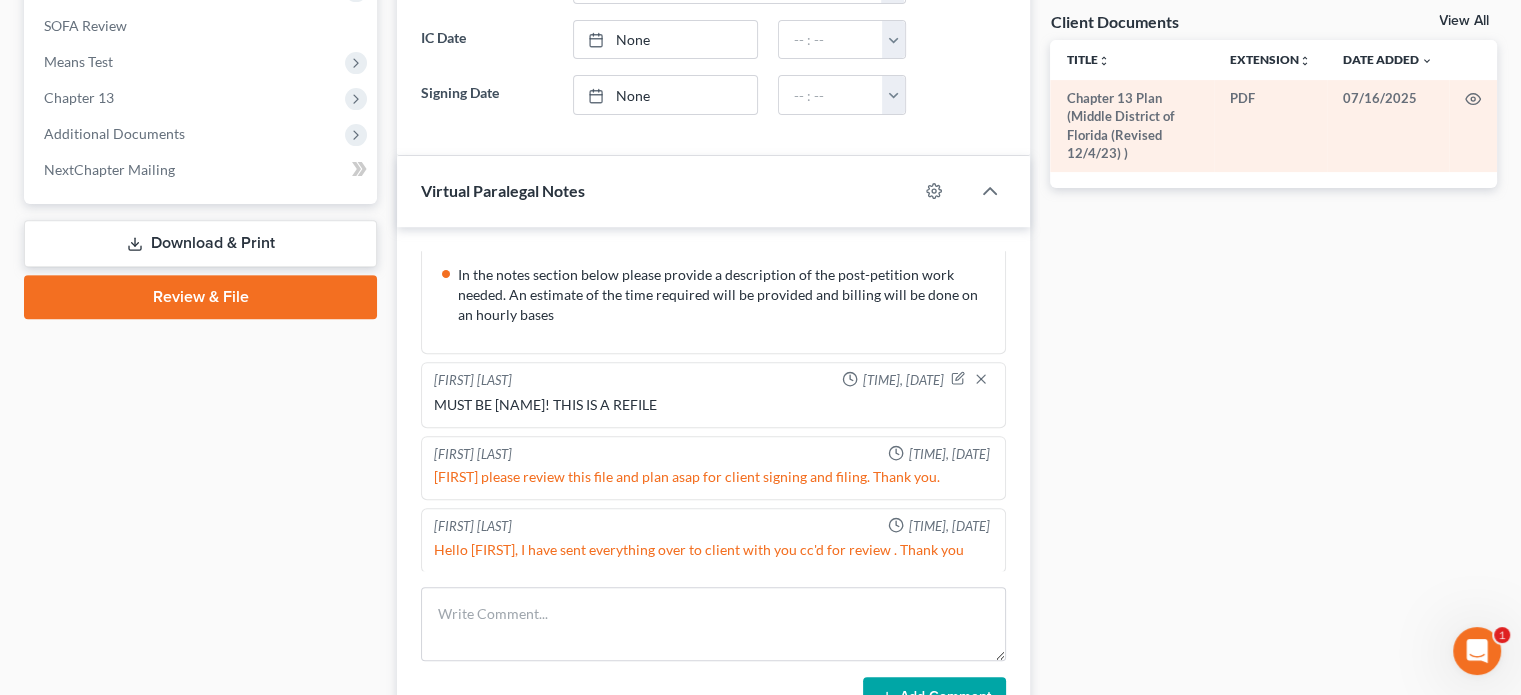 click on "Chapter 13 Plan (Middle District of Florida (Revised 12/4/23)	)" at bounding box center [1132, 126] 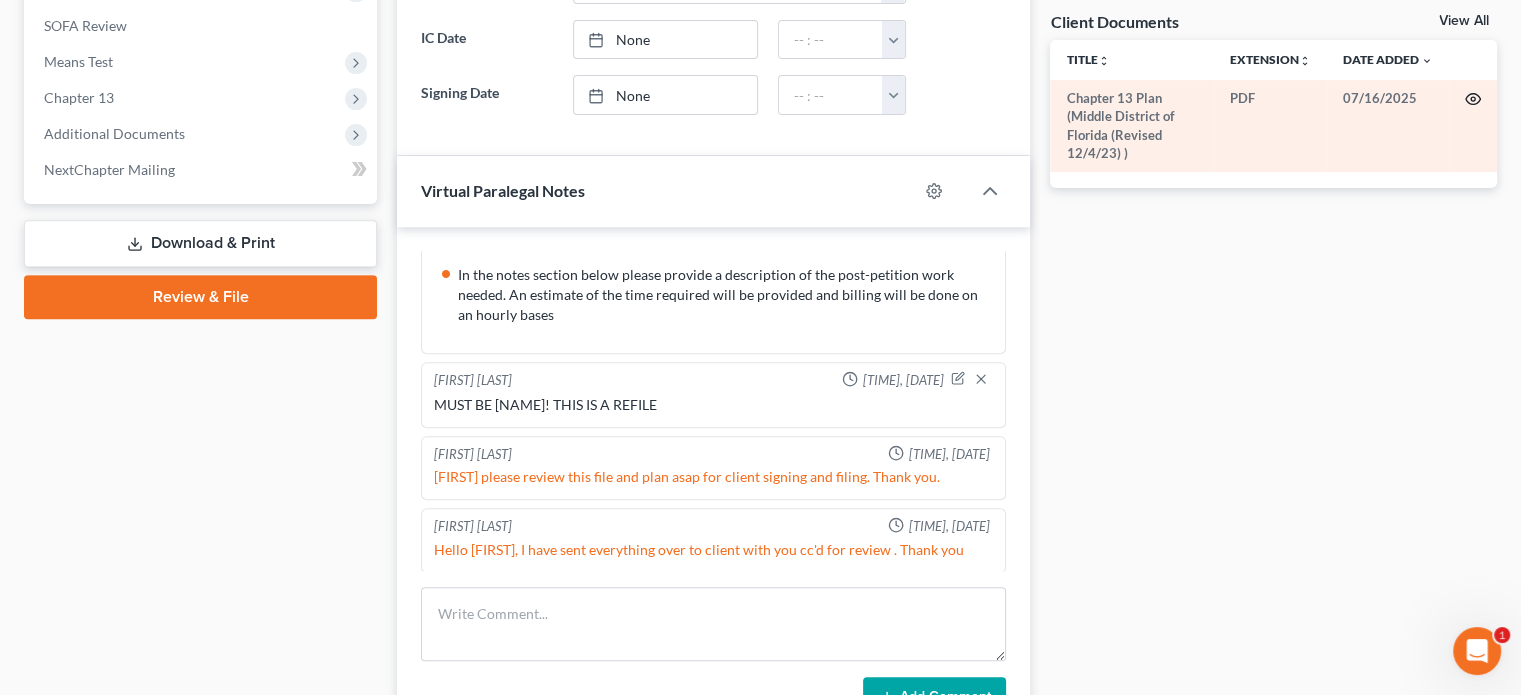 click 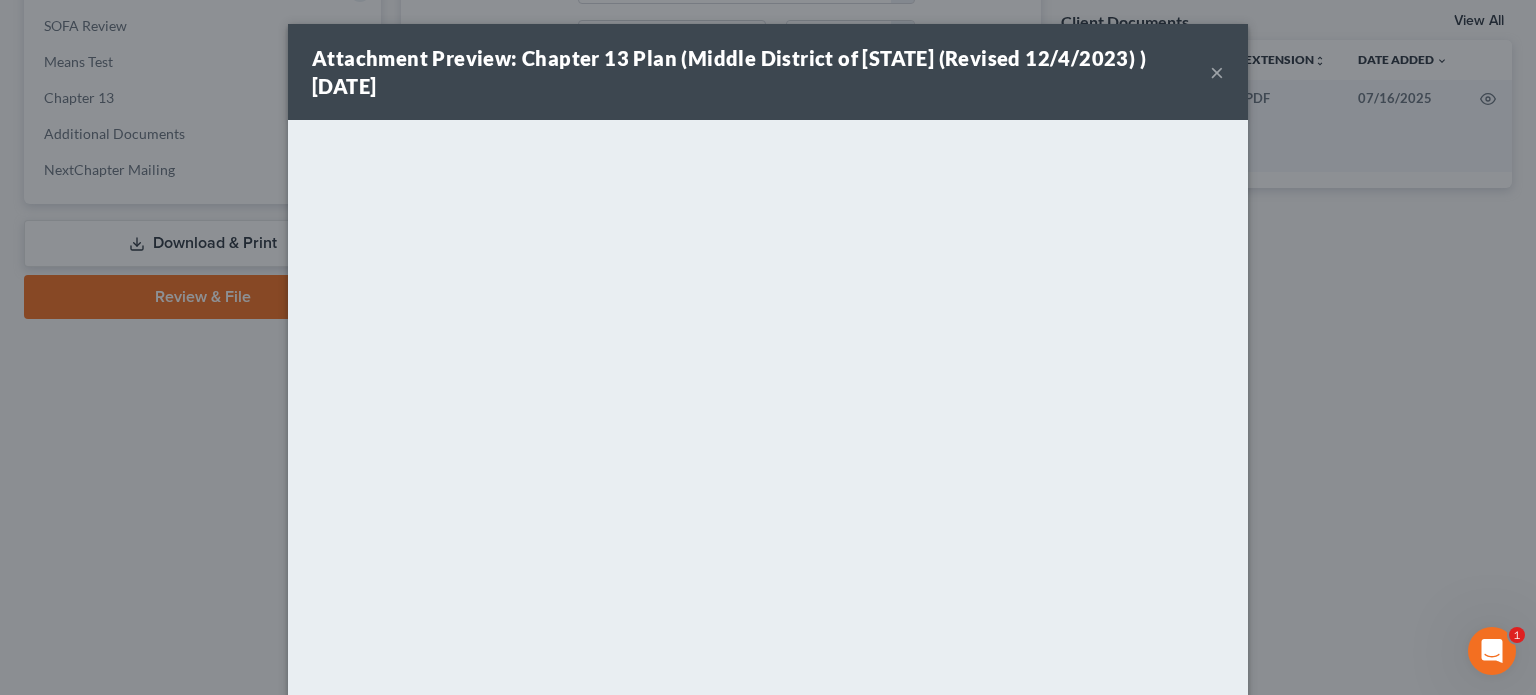 click on "Attachment Preview: Chapter 13 Plan (Middle District of [STATE] (Revised 12/4/2023)	) [DATE]" at bounding box center [761, 72] 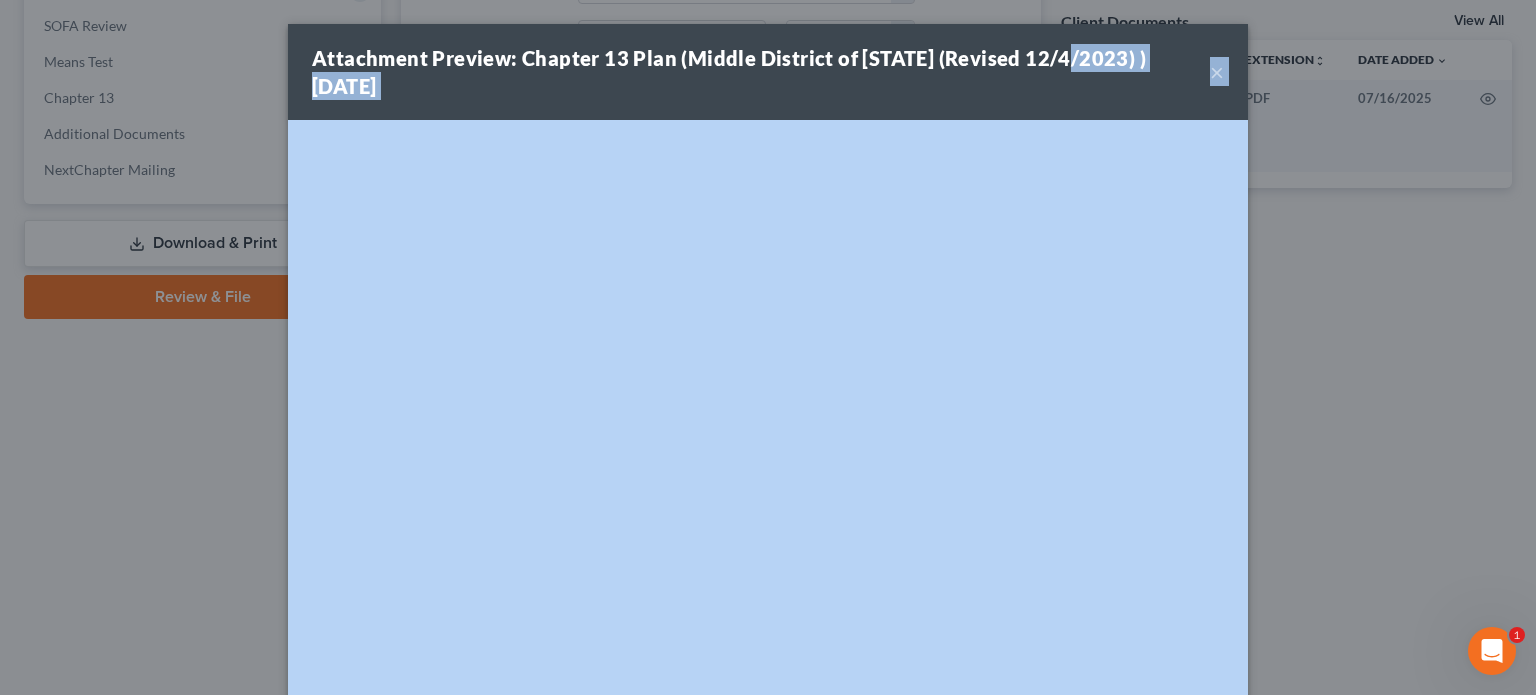 drag, startPoint x: 1047, startPoint y: 63, endPoint x: 1239, endPoint y: 137, distance: 205.76686 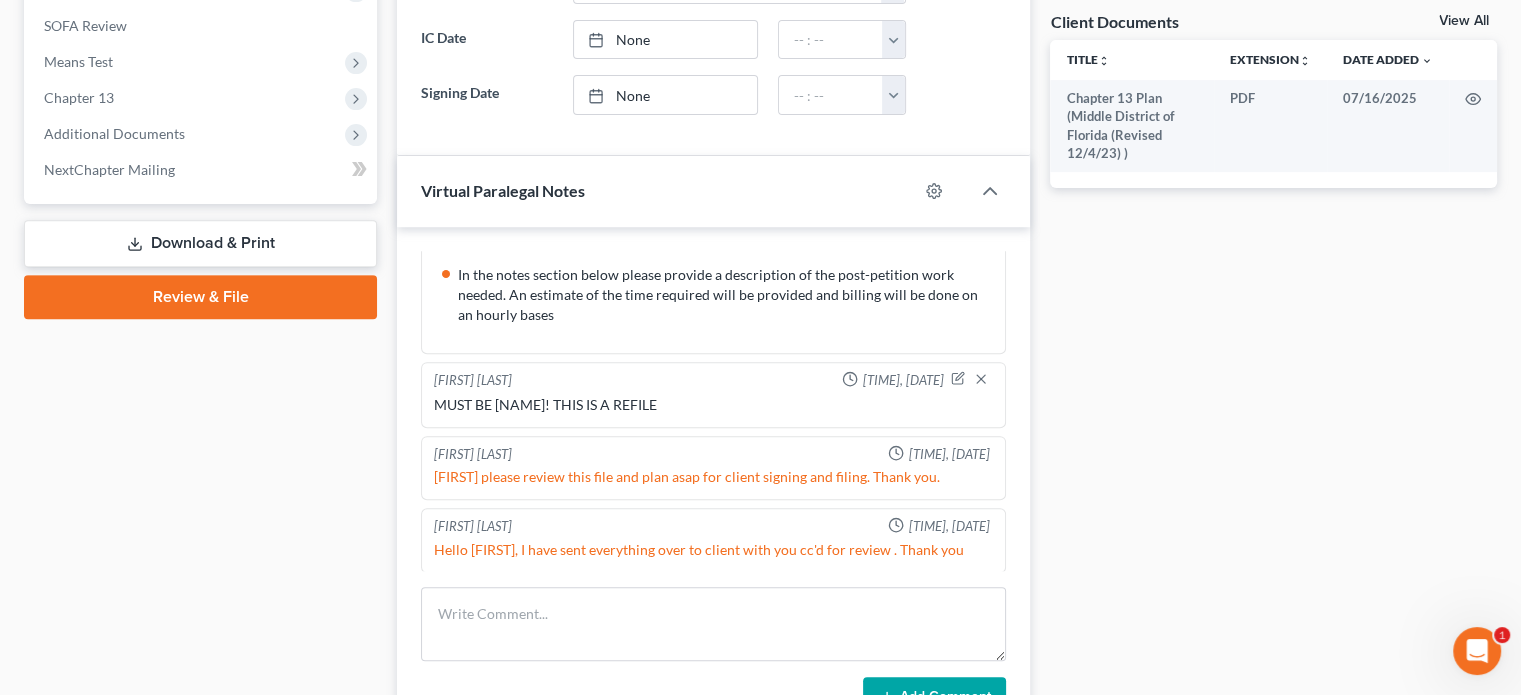 click on "Download & Print" at bounding box center [200, 243] 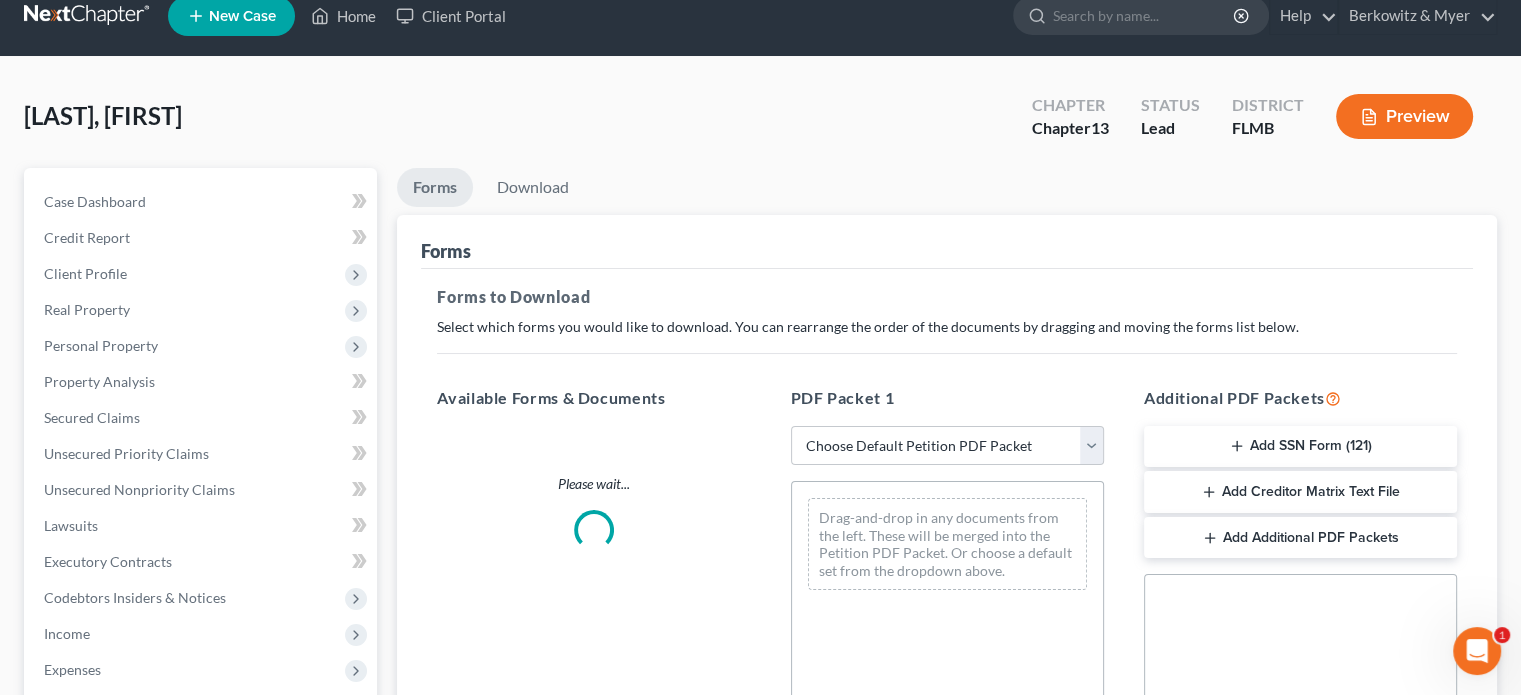 scroll, scrollTop: 0, scrollLeft: 0, axis: both 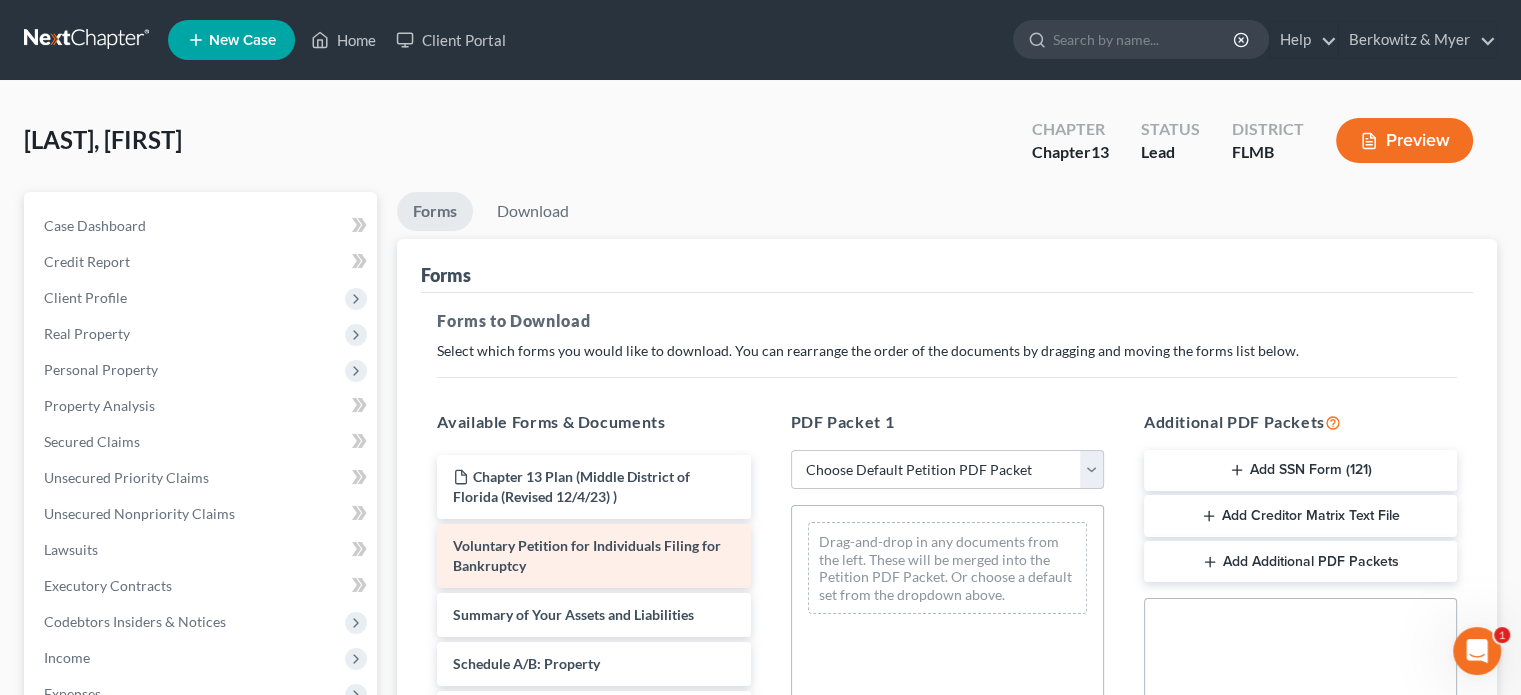 click on "Voluntary Petition for Individuals Filing for Bankruptcy" at bounding box center (587, 555) 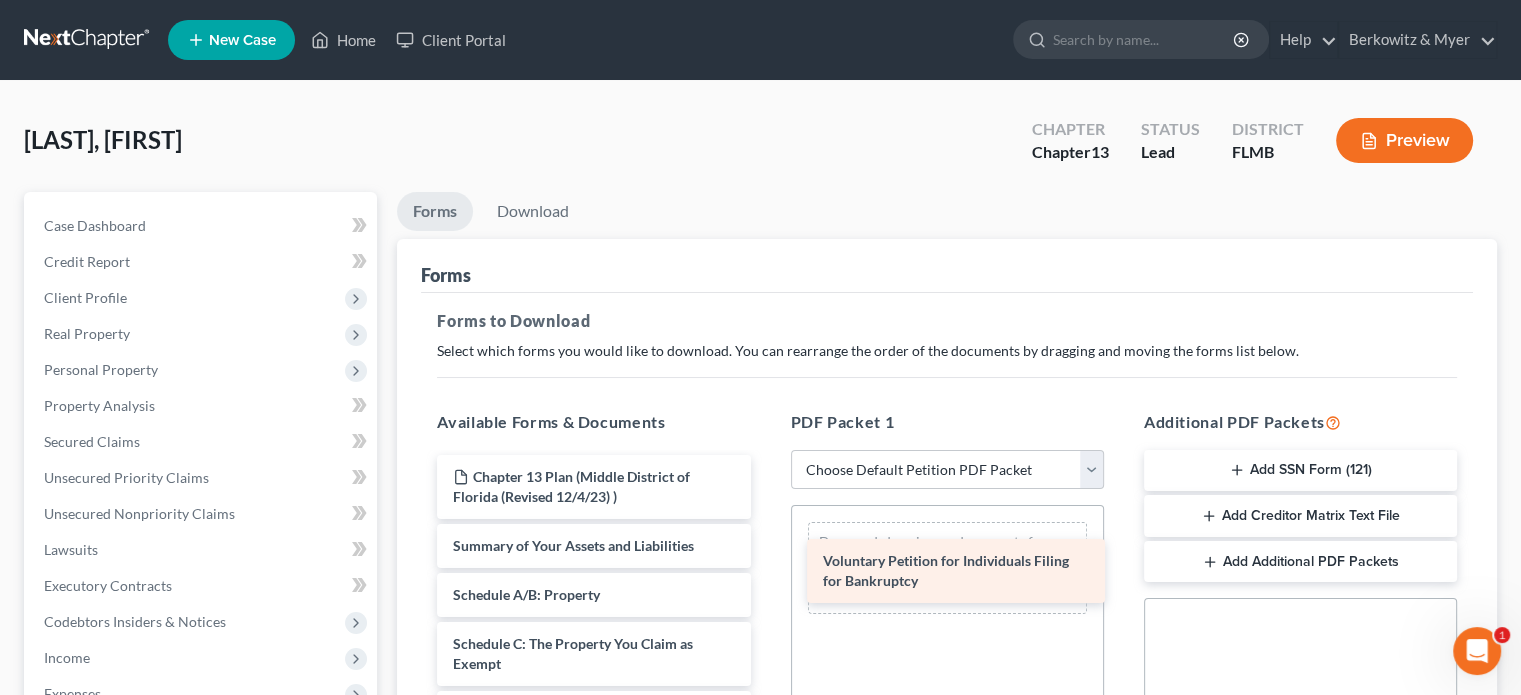 drag, startPoint x: 546, startPoint y: 555, endPoint x: 915, endPoint y: 567, distance: 369.19507 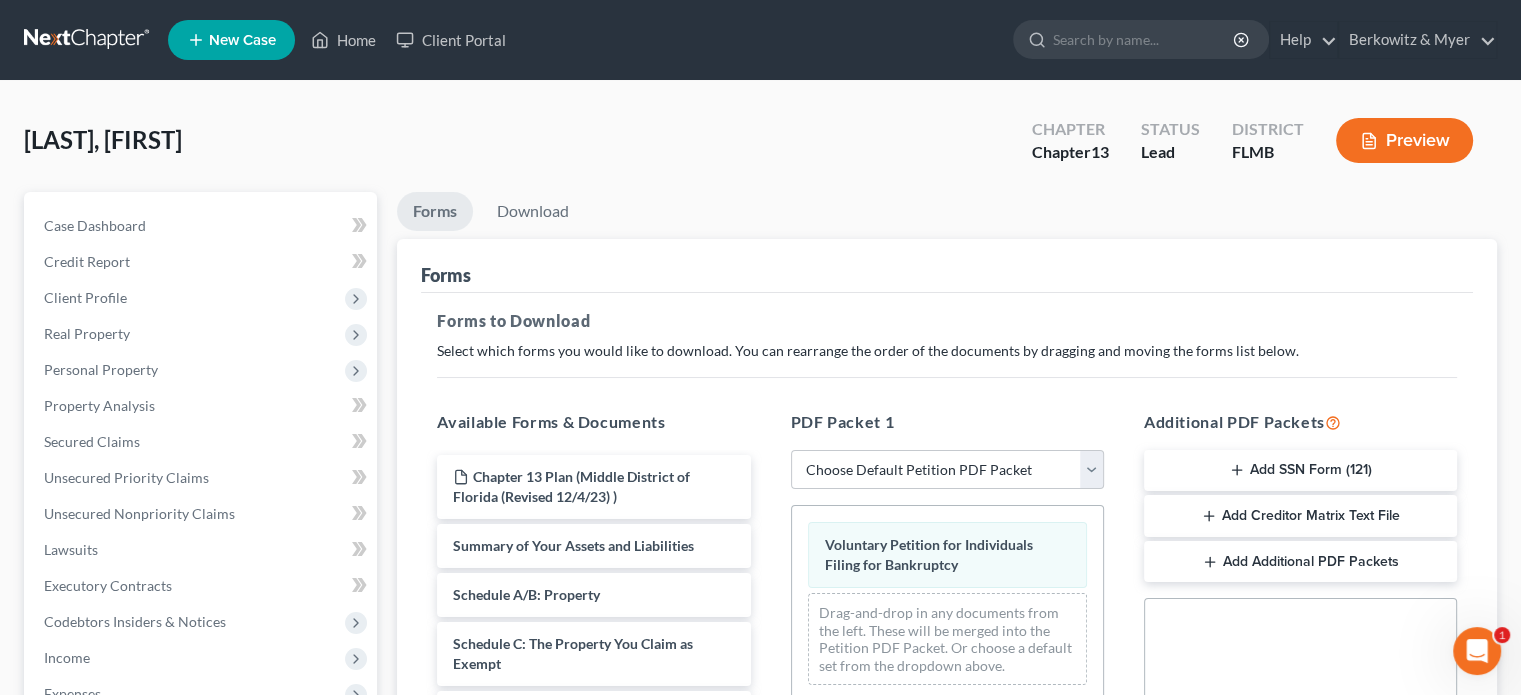 drag, startPoint x: 1516, startPoint y: 295, endPoint x: 1531, endPoint y: 289, distance: 16.155495 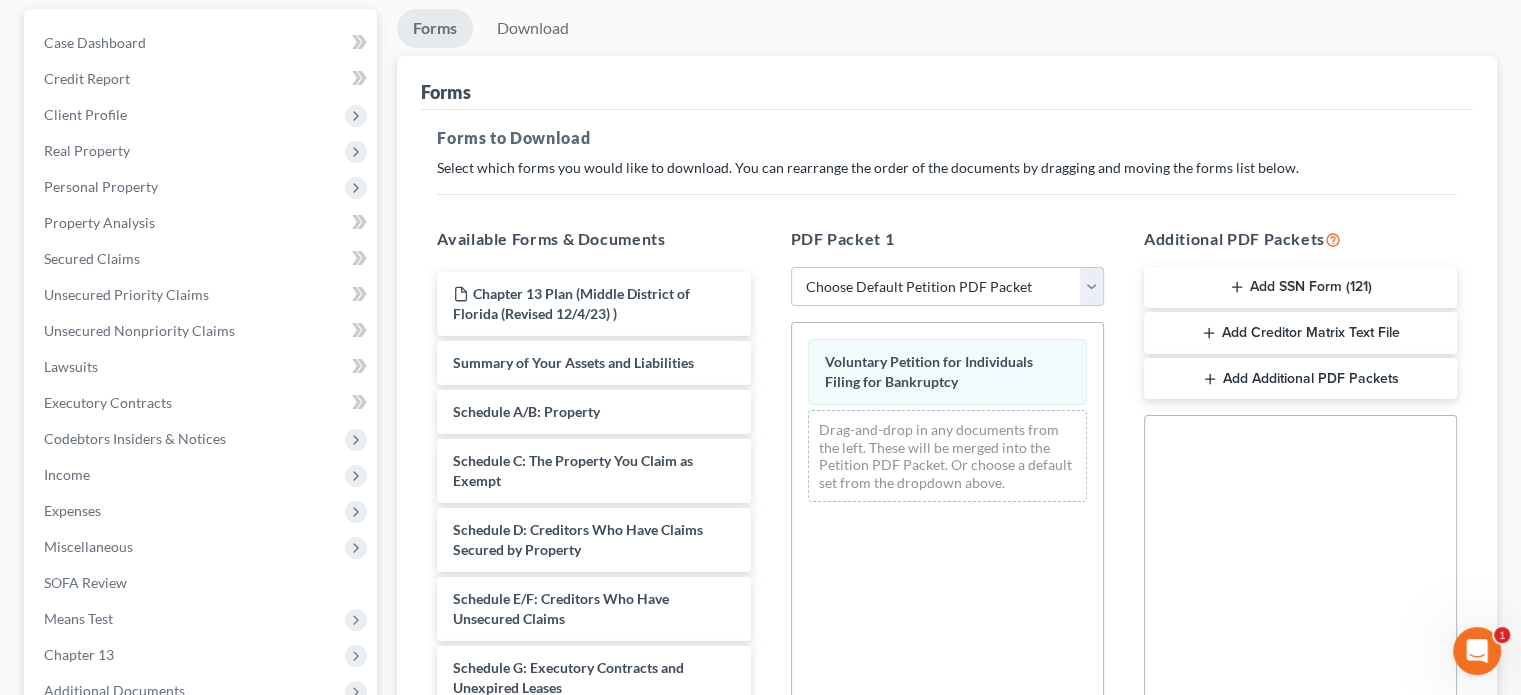 scroll, scrollTop: 311, scrollLeft: 0, axis: vertical 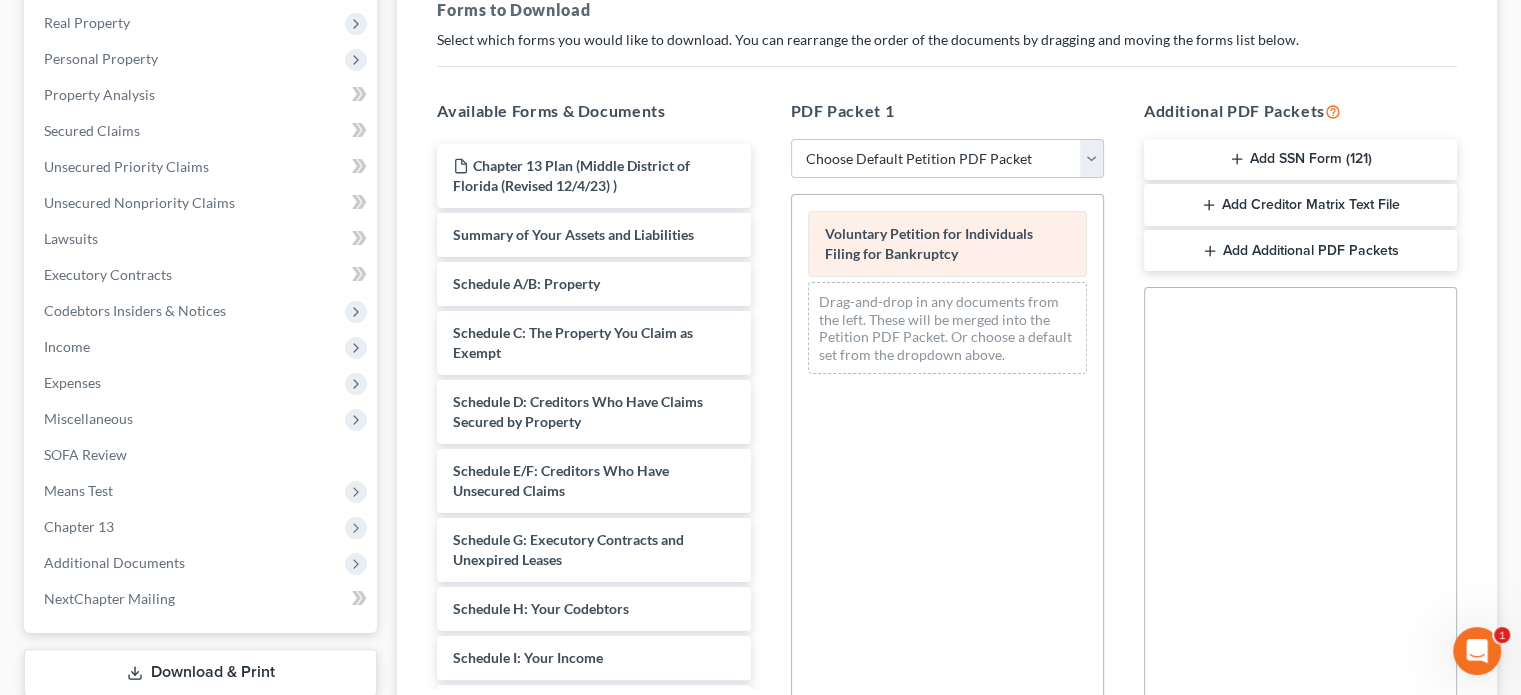 click on "Voluntary Petition for Individuals Filing for Bankruptcy" at bounding box center [947, 244] 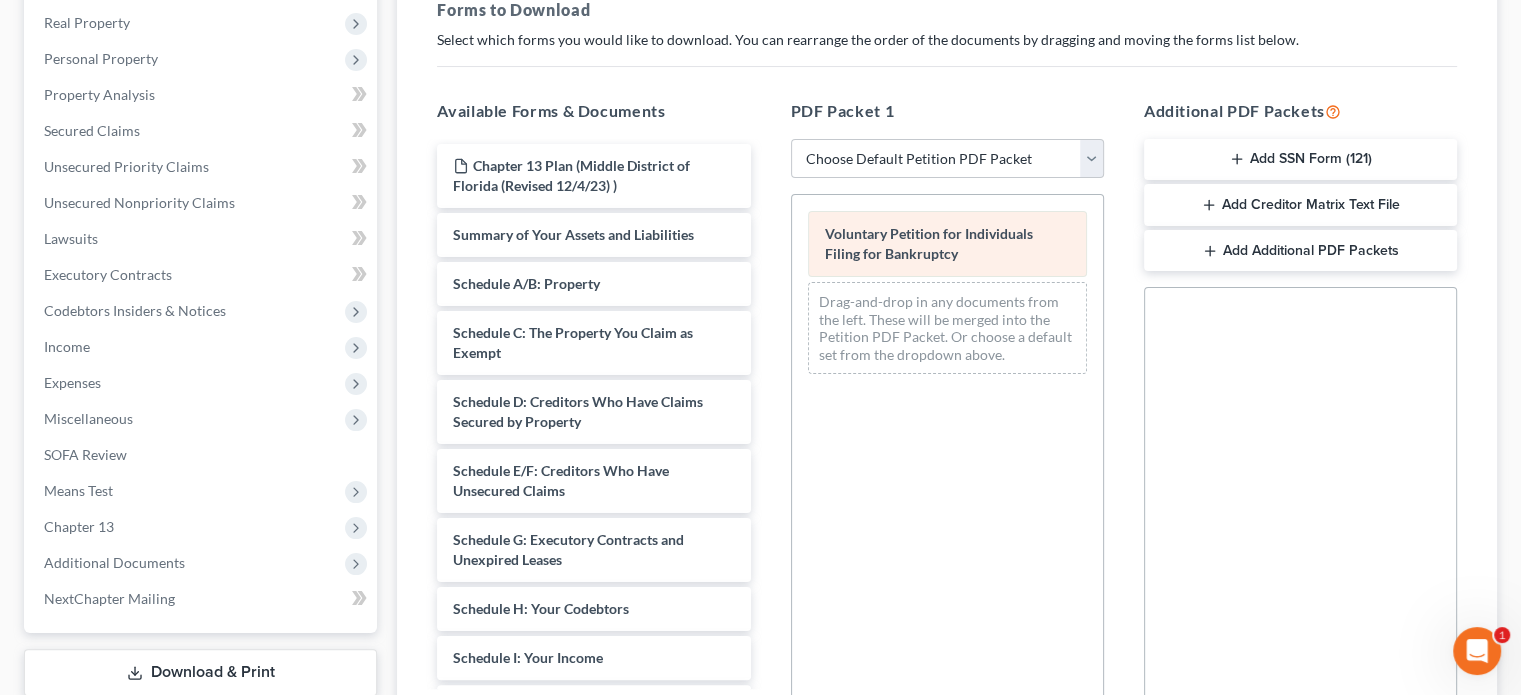 click on "Voluntary Petition for Individuals Filing for Bankruptcy" at bounding box center (947, 244) 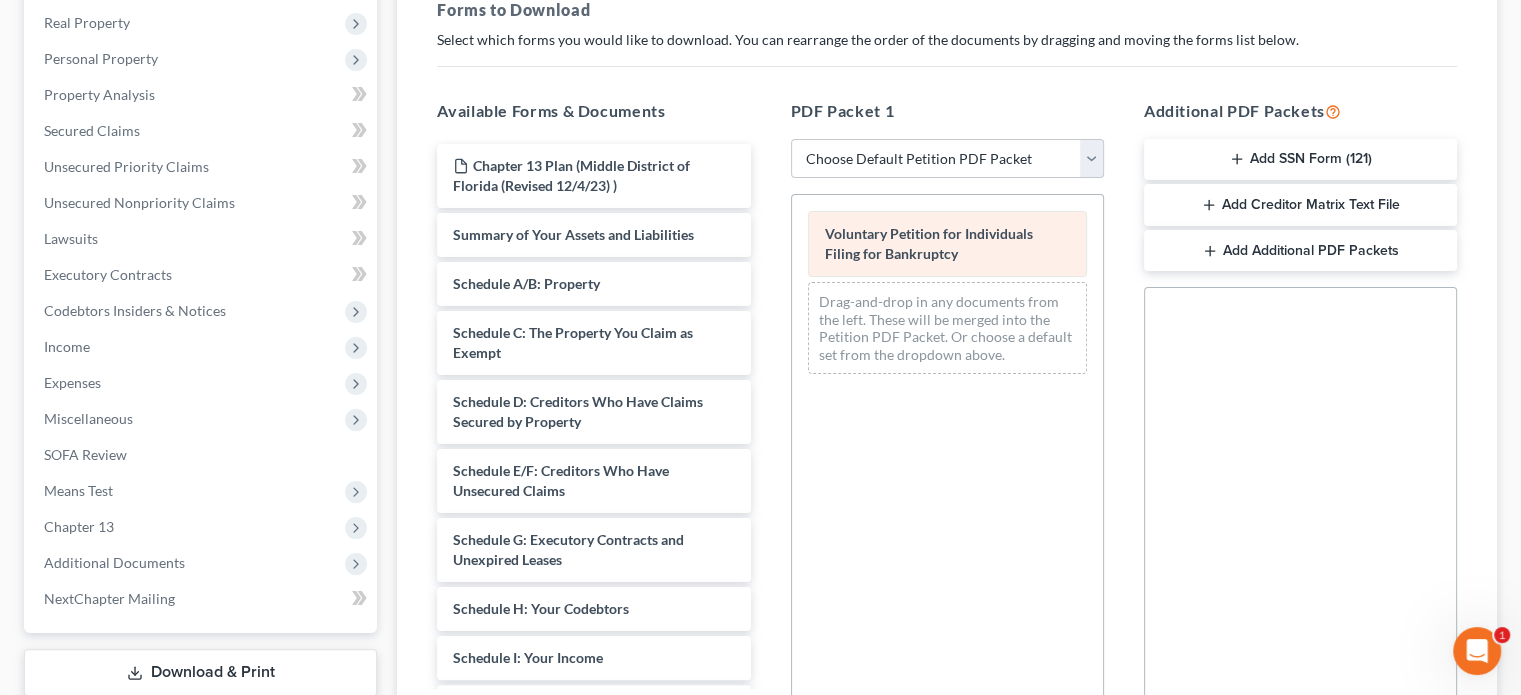 click on "Voluntary Petition for Individuals Filing for Bankruptcy Drag-and-drop in any documents from the left. These will be merged into the Petition PDF Packet. Or choose a default set from the dropdown above." at bounding box center (947, 292) 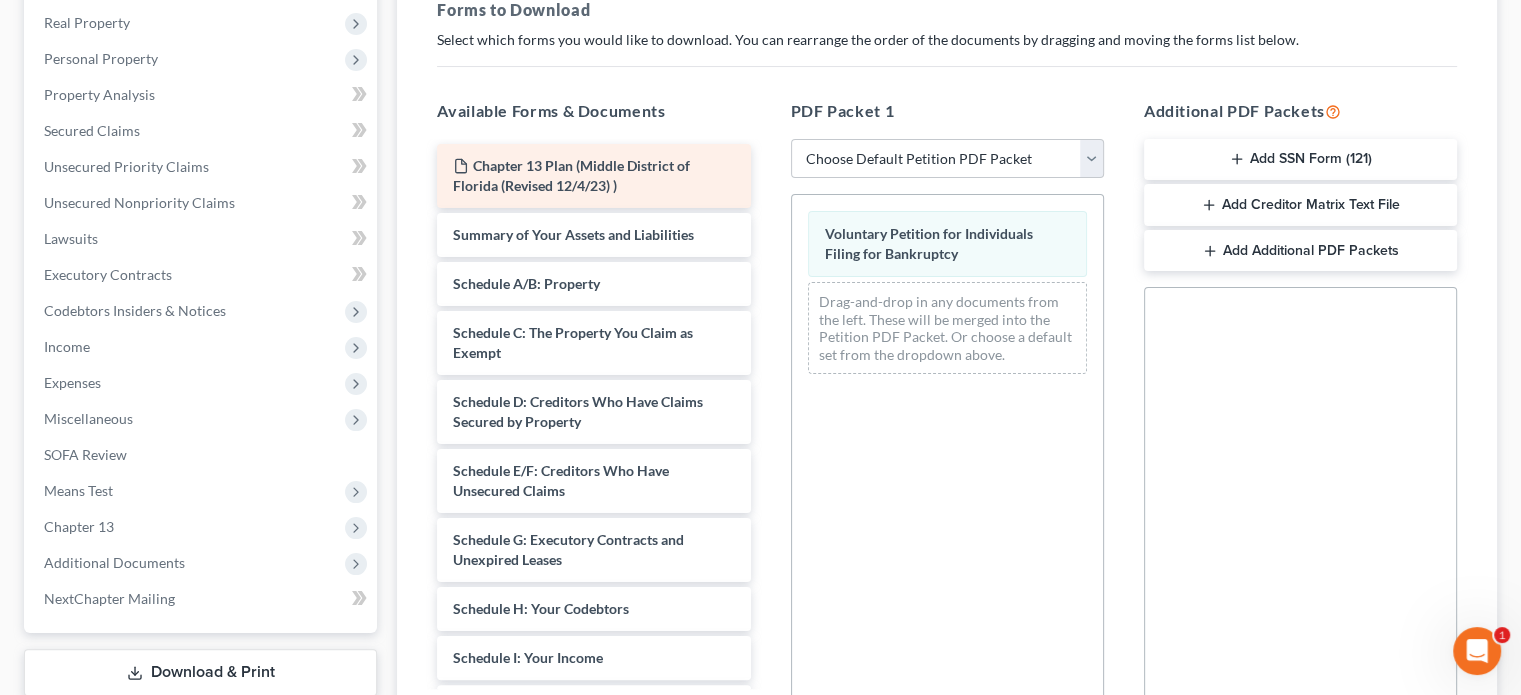 click on "Chapter 13 Plan (Middle District of Florida (Revised 12/4/23)	)" at bounding box center (571, 175) 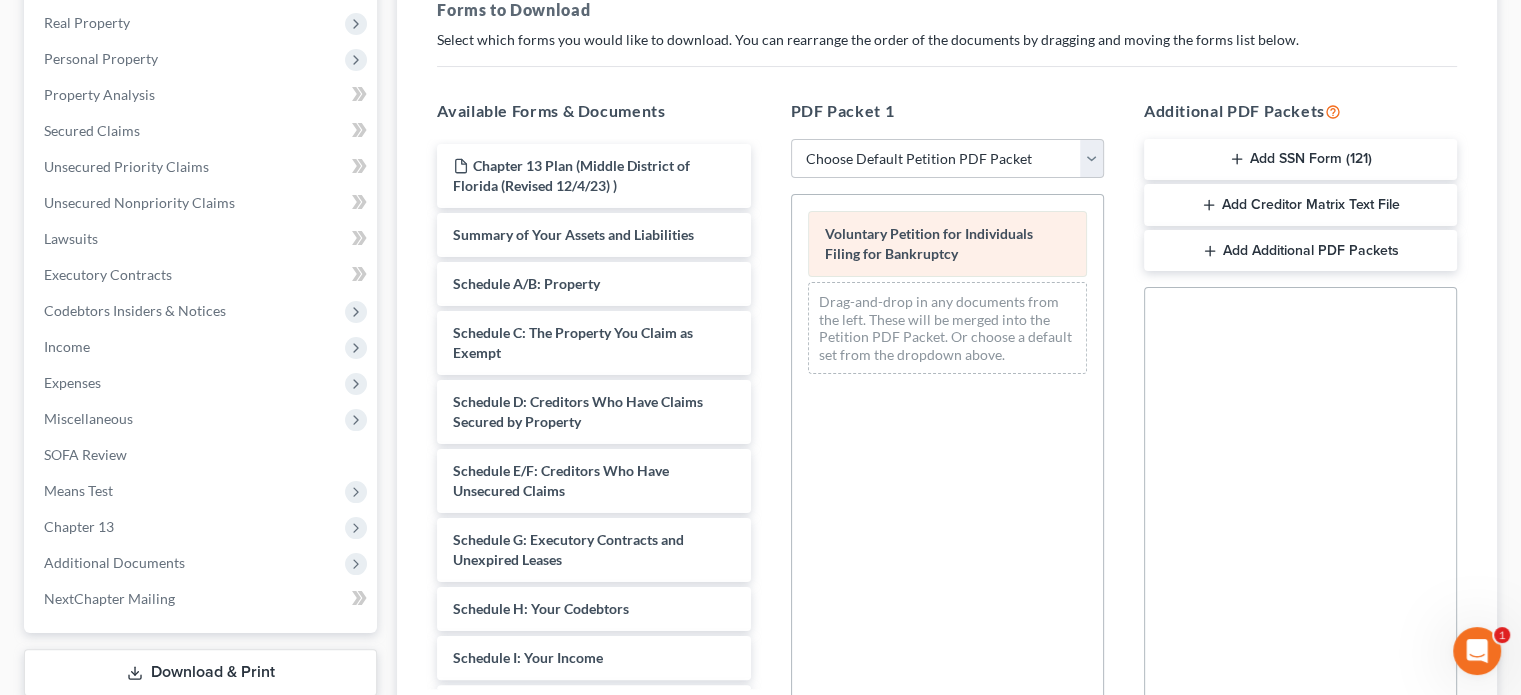 click on "Voluntary Petition for Individuals Filing for Bankruptcy" at bounding box center [929, 243] 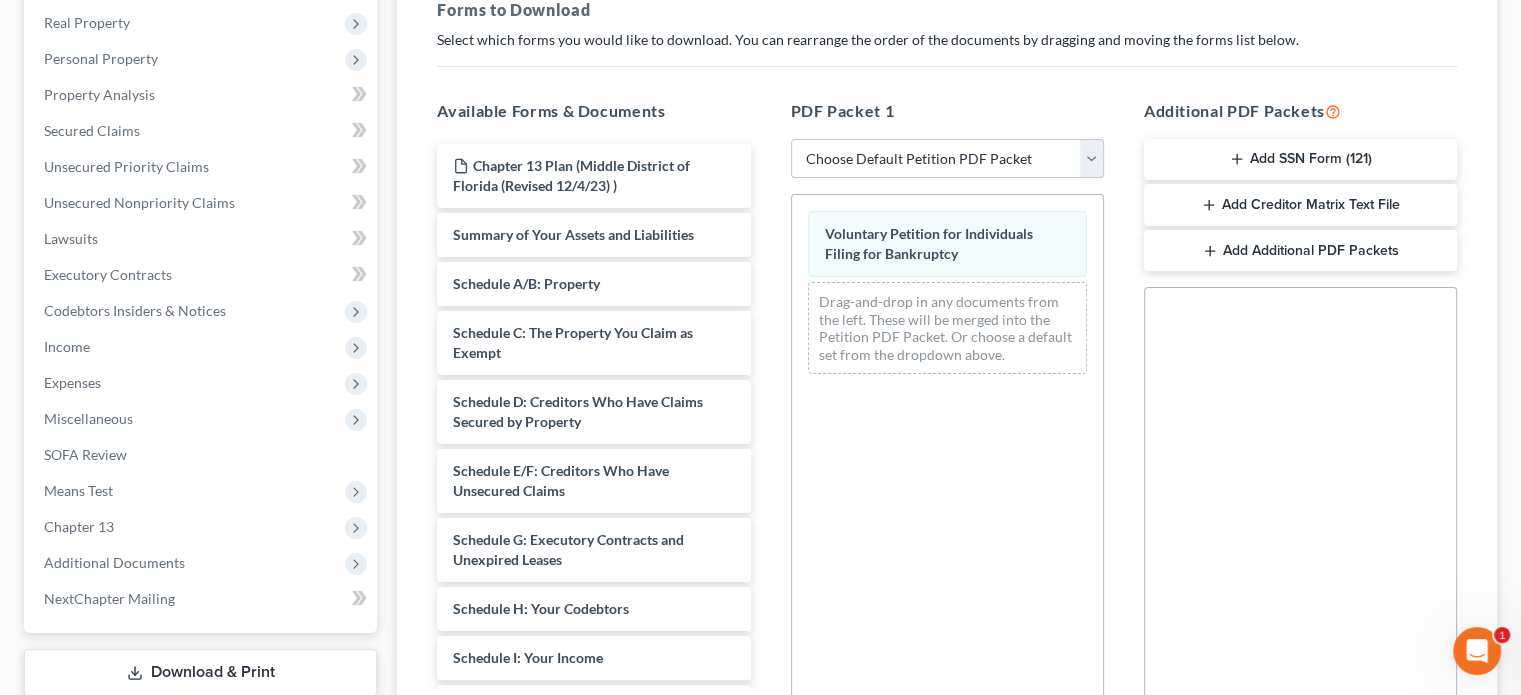 click on "Choose Default Petition PDF Packet Complete Bankruptcy Petition (all forms and schedules) Emergency Filing Forms (Petition and Creditor List Only) Amended Forms Signature Pages Only Supplemental Post Petition (Sch. I & J) Supplemental Post Petition (Sch. I) Supplemental Post Petition (Sch. J)" at bounding box center [947, 159] 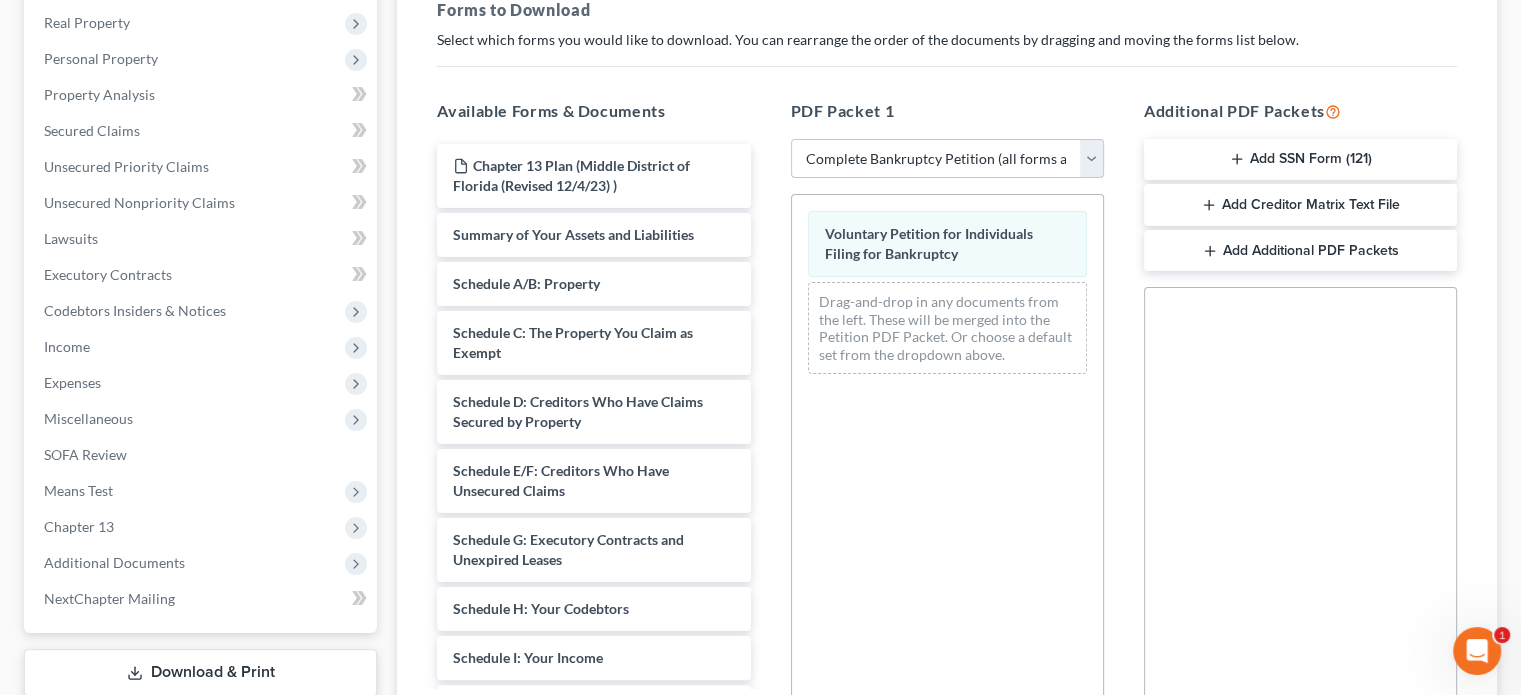 click on "Choose Default Petition PDF Packet Complete Bankruptcy Petition (all forms and schedules) Emergency Filing Forms (Petition and Creditor List Only) Amended Forms Signature Pages Only Supplemental Post Petition (Sch. I & J) Supplemental Post Petition (Sch. I) Supplemental Post Petition (Sch. J)" at bounding box center (947, 159) 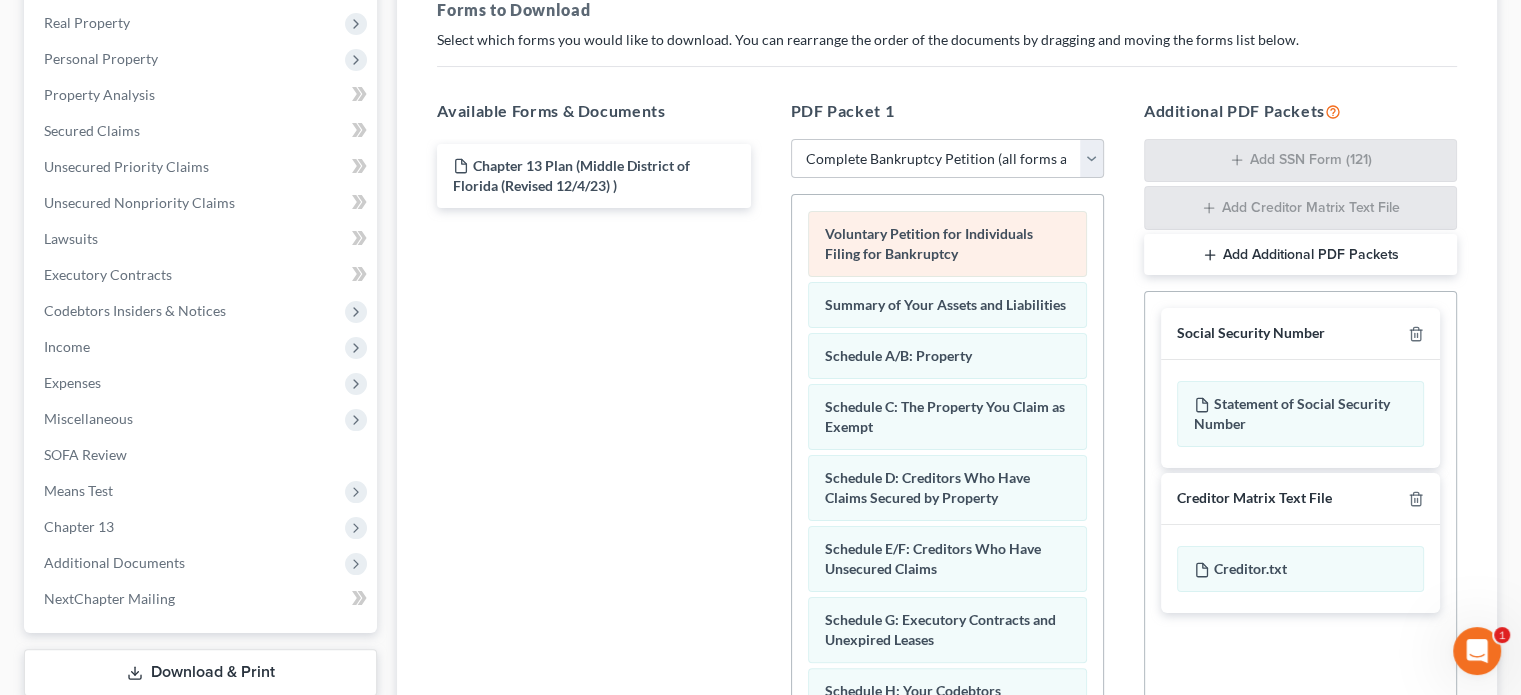 click on "Voluntary Petition for Individuals Filing for Bankruptcy" at bounding box center [929, 243] 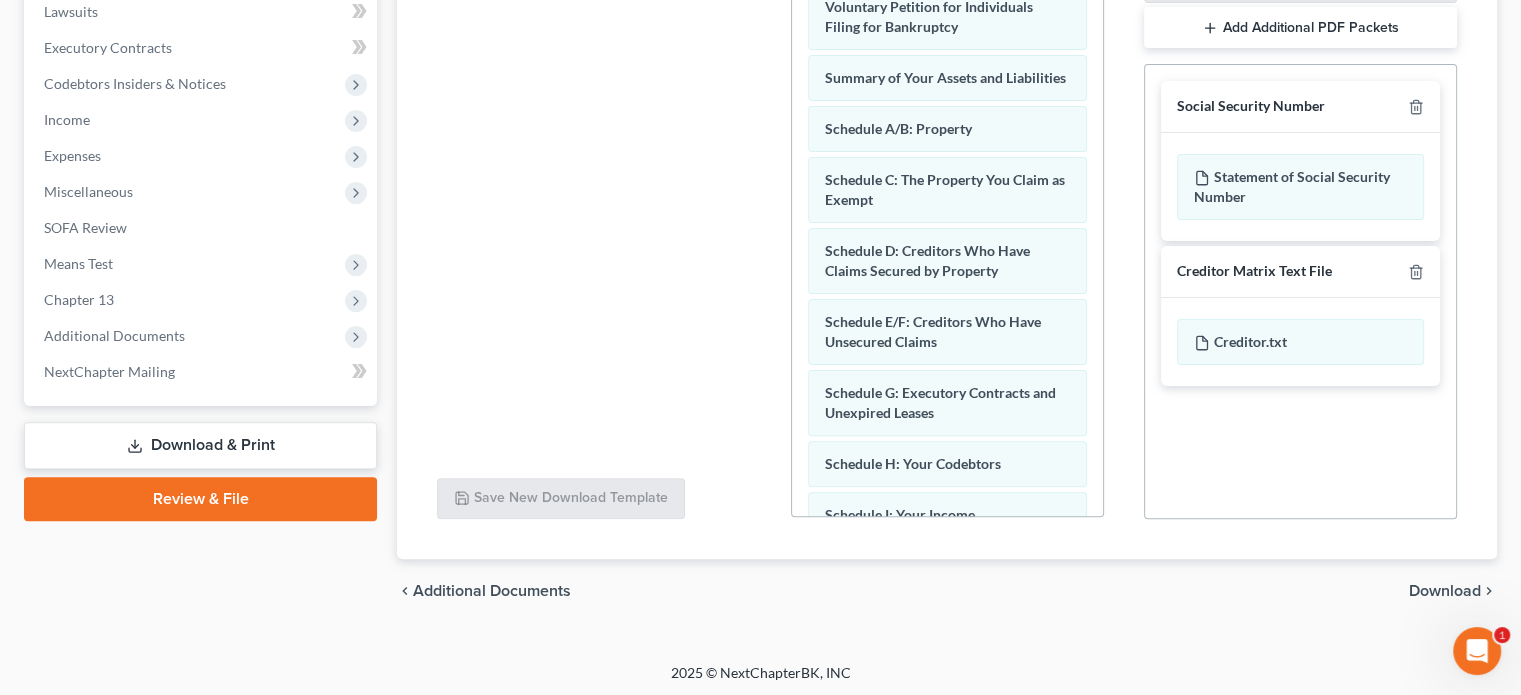 scroll, scrollTop: 540, scrollLeft: 0, axis: vertical 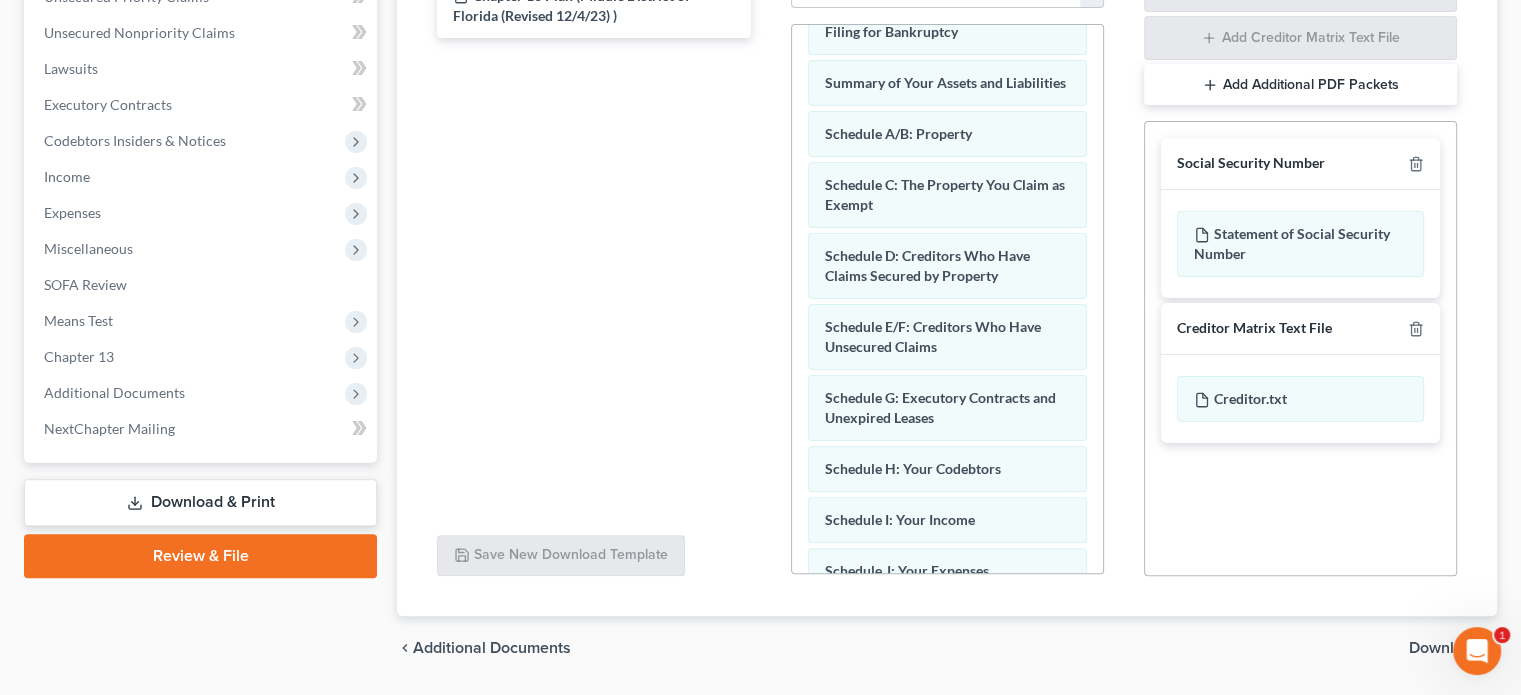 click on "Download & Print" at bounding box center [200, 502] 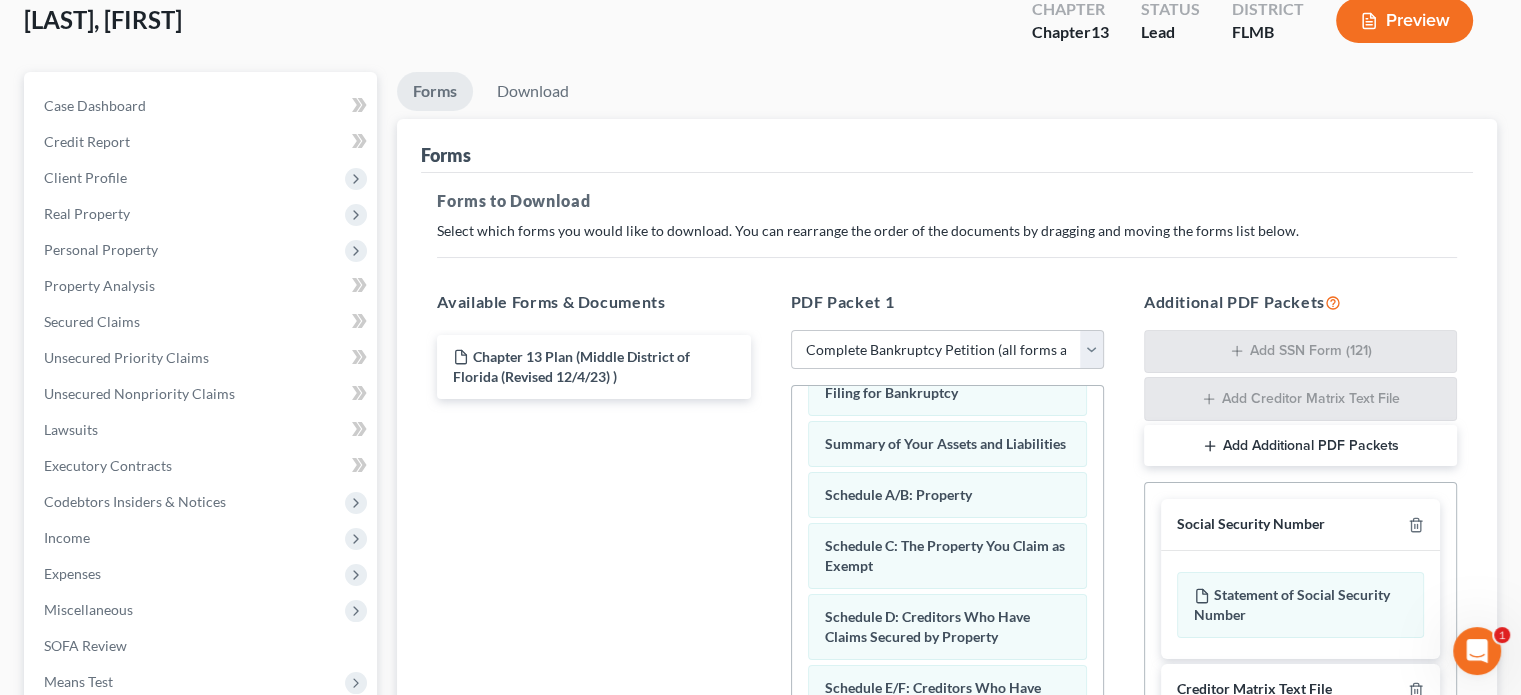 scroll, scrollTop: 122, scrollLeft: 0, axis: vertical 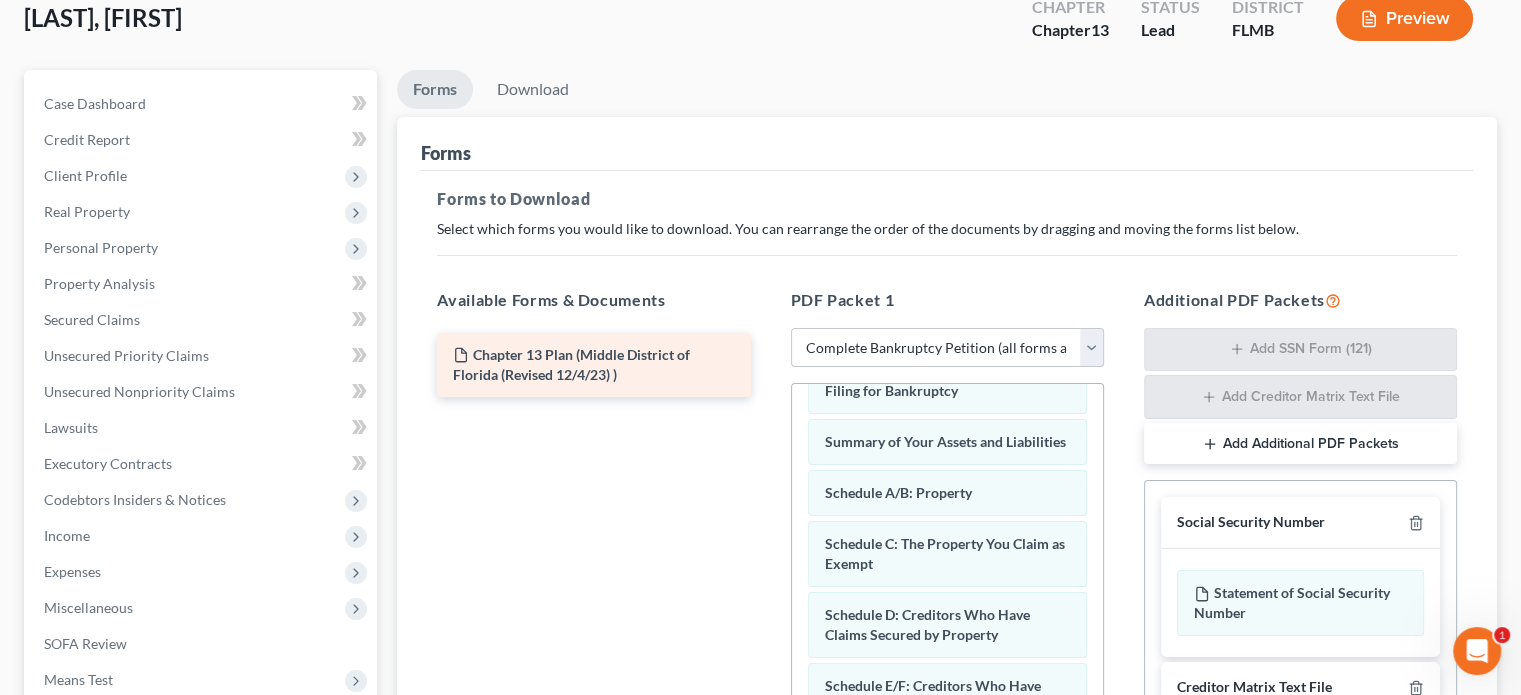click on "Chapter 13 Plan (Middle District of Florida (Revised 12/4/23)	)" at bounding box center [593, 365] 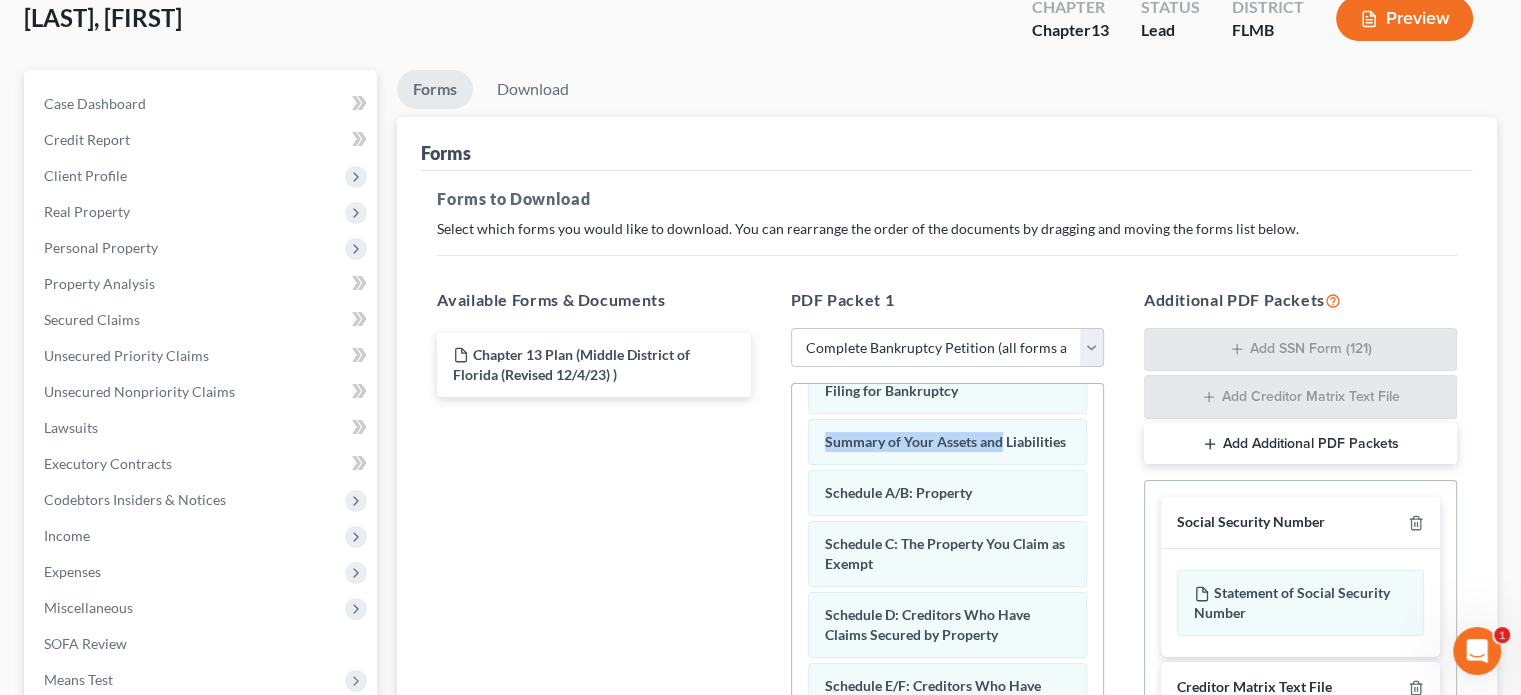 scroll, scrollTop: 0, scrollLeft: 0, axis: both 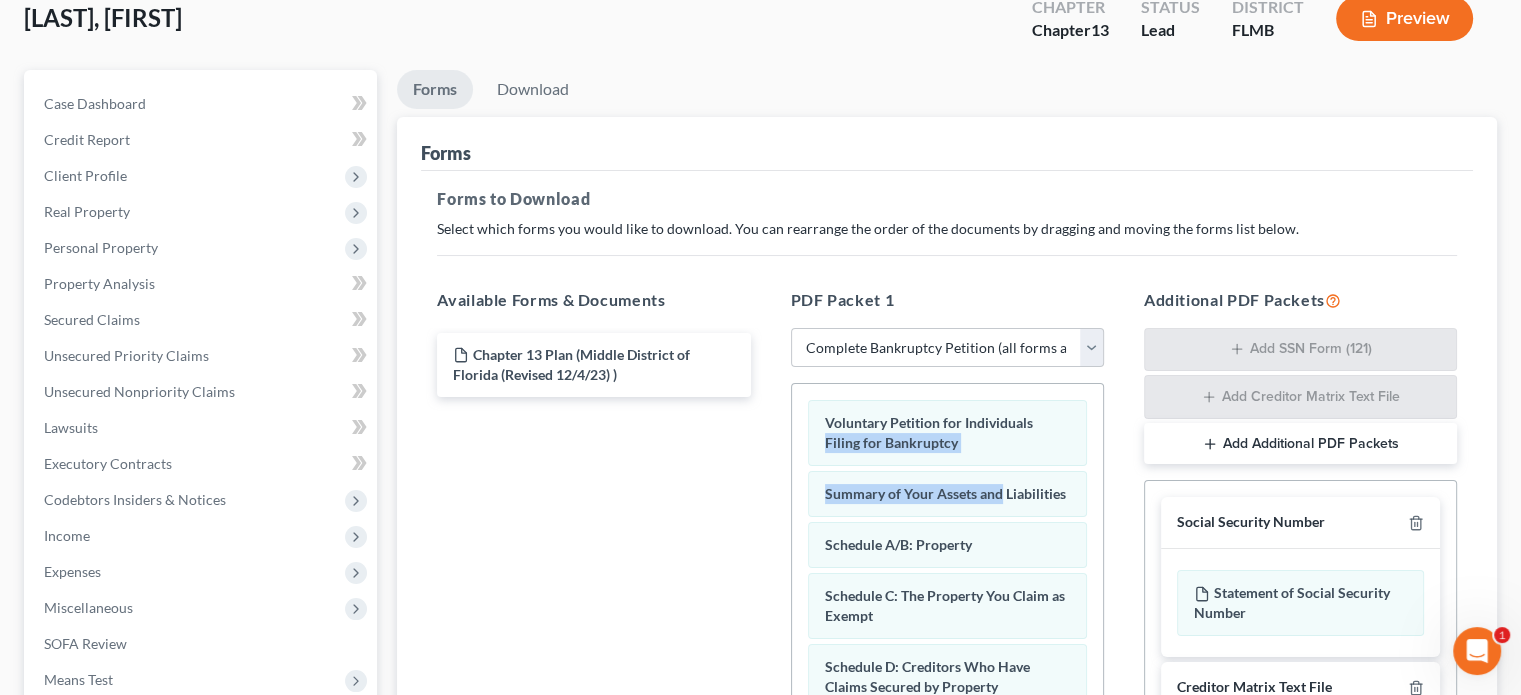 drag, startPoint x: 1072, startPoint y: 412, endPoint x: 1076, endPoint y: 384, distance: 28.284271 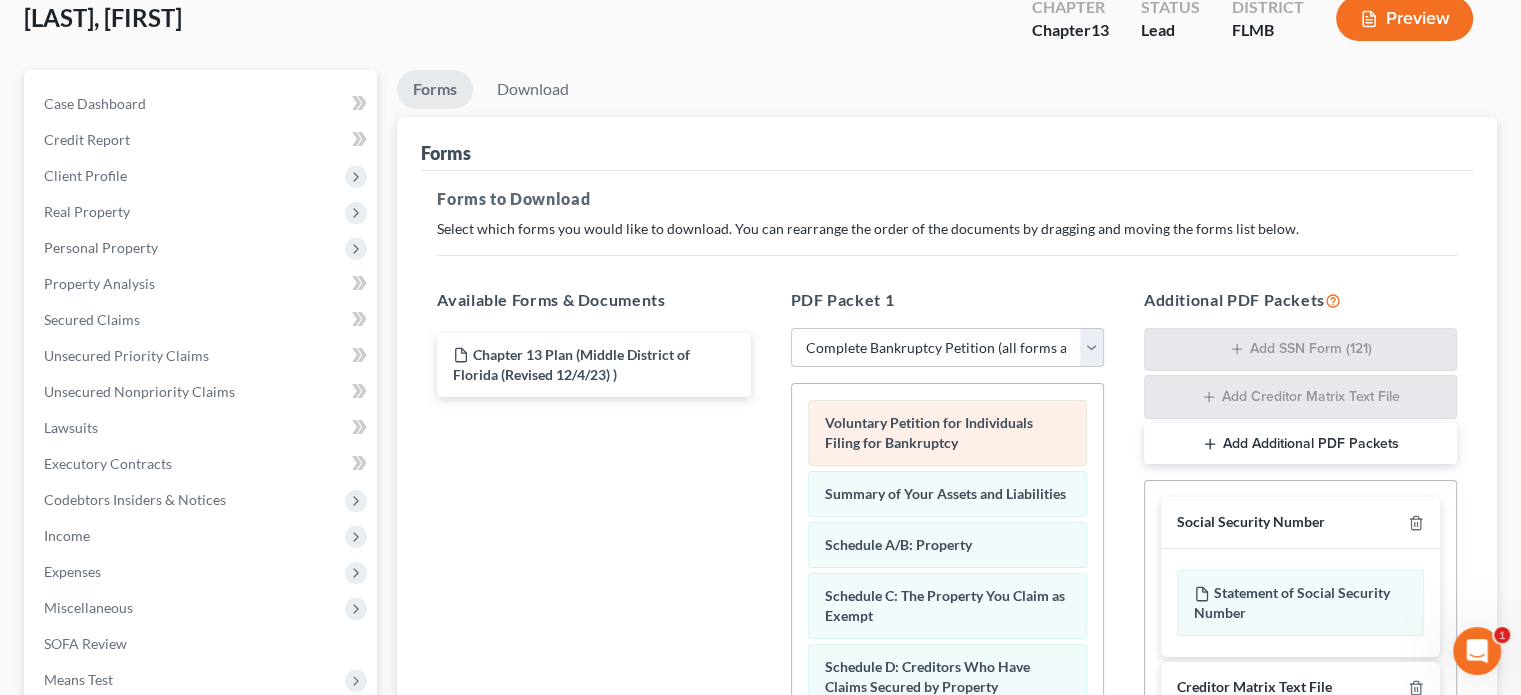 click on "Voluntary Petition for Individuals Filing for Bankruptcy Summary of Your Assets and Liabilities Schedule A/B: Property Schedule C: The Property You Claim as Exempt Schedule D: Creditors Who Have Claims Secured by Property Schedule E/F: Creditors Who Have Unsecured Claims Schedule G: Executory Contracts and Unexpired Leases Schedule H: Your Codebtors Schedule I: Your Income Schedule J: Your Expenses Declaration About an Individual Debtor's Schedules Your Statement of Financial Affairs for Individuals Filing for Bankruptcy Chapter 13 Statement of Your Current Monthly Income Creditor Matrix Verification of Creditor Matrix Notice Required by 11 U.S.C. § 342(b) for Individuals Filing for Bankruptcy Attorney's Disclosure of Compensation Drag-and-drop in any documents from the left. These will be merged into the Petition PDF Packet. Or choose a default set from the dropdown above." at bounding box center (947, 969) 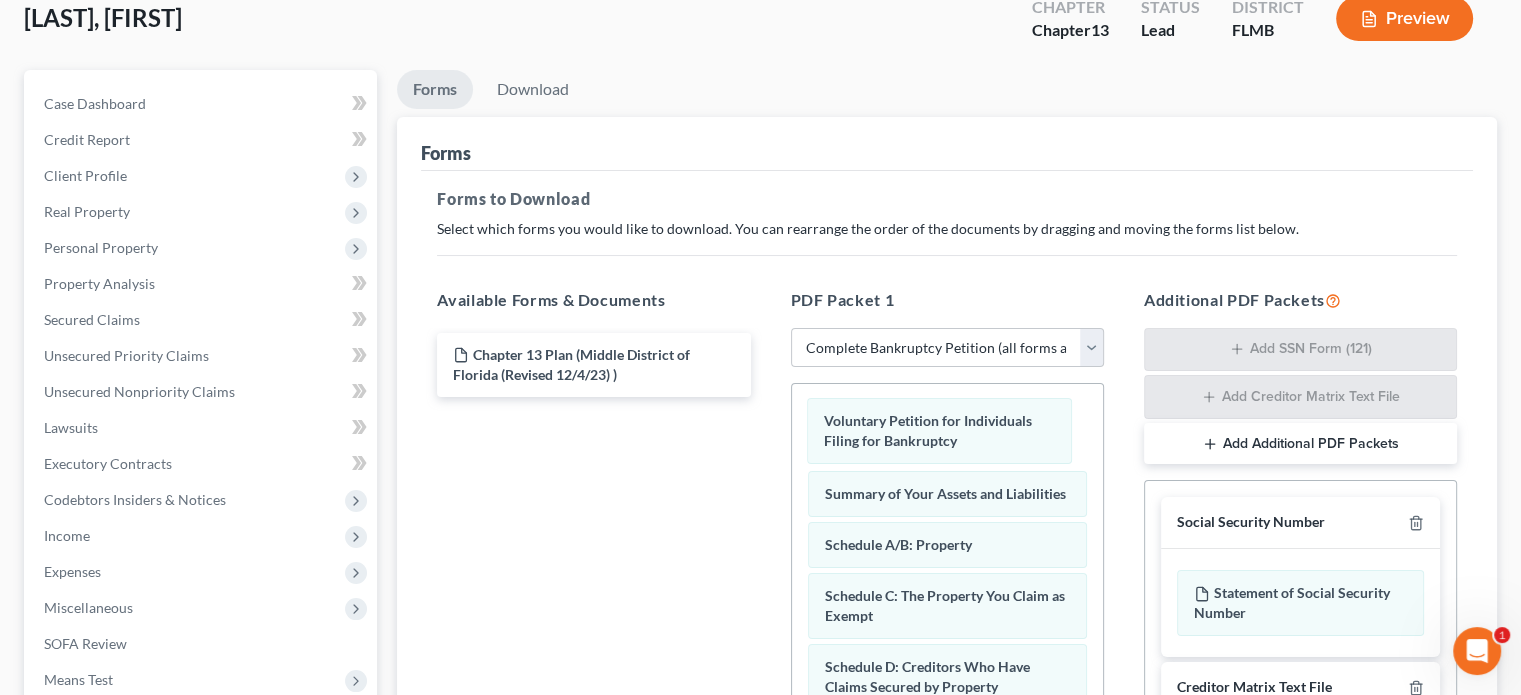 click on "Voluntary Petition for Individuals Filing for Bankruptcy" at bounding box center (0, 0) 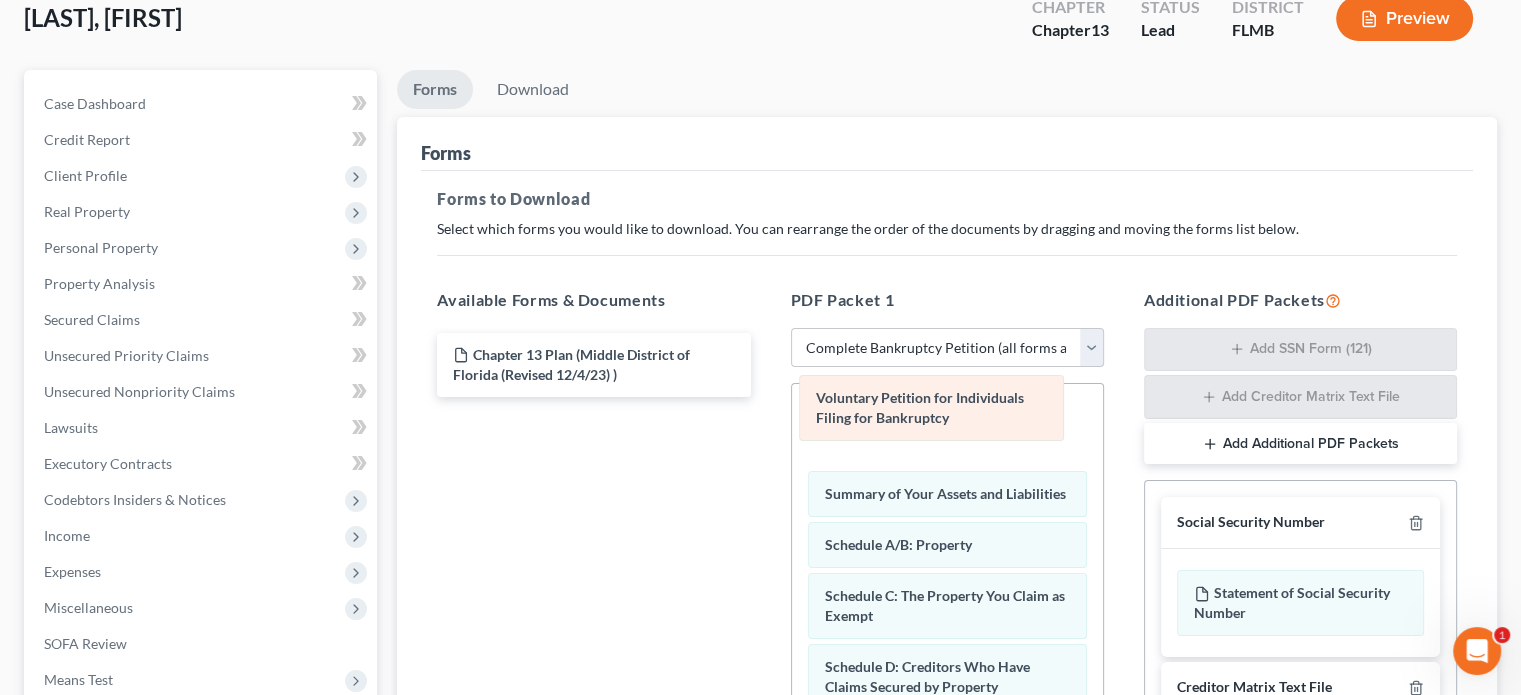 drag, startPoint x: 934, startPoint y: 418, endPoint x: 923, endPoint y: 395, distance: 25.495098 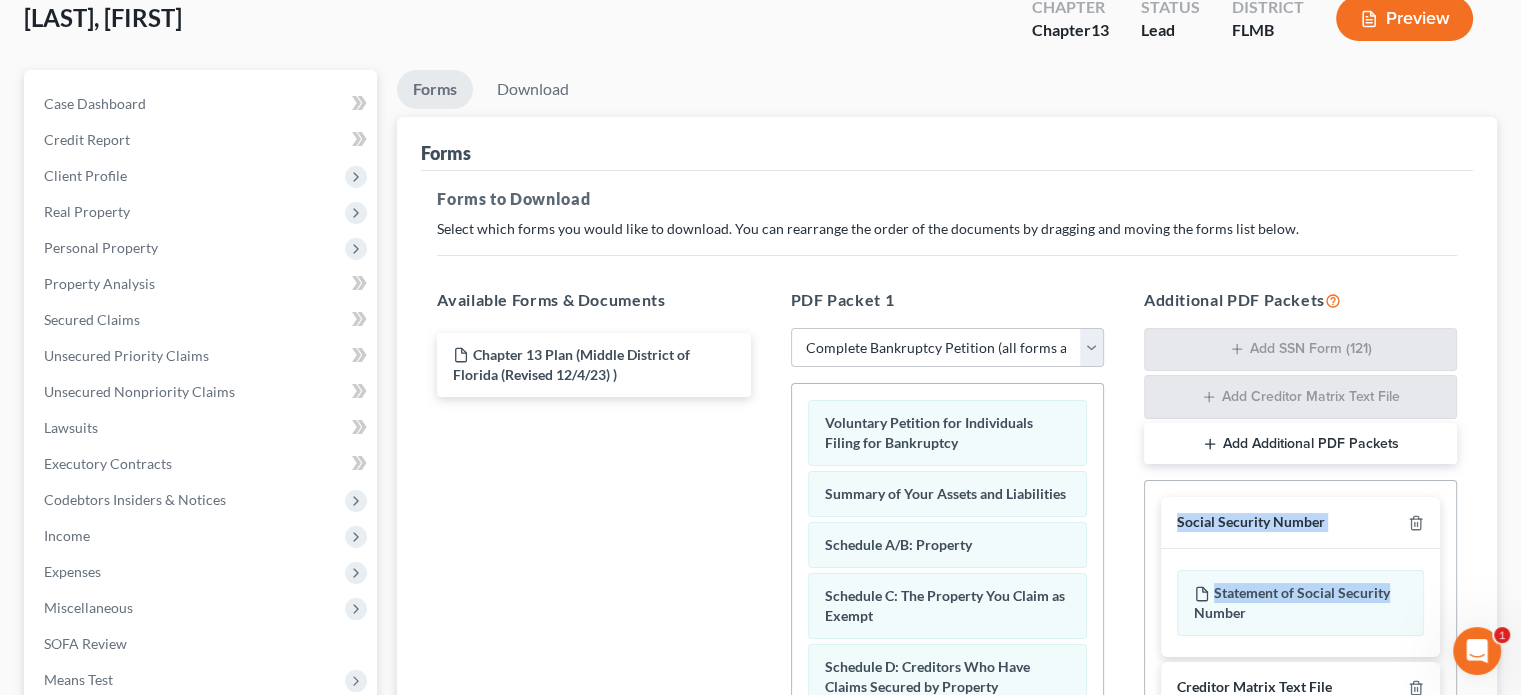 drag, startPoint x: 1514, startPoint y: 349, endPoint x: 1515, endPoint y: 544, distance: 195.00256 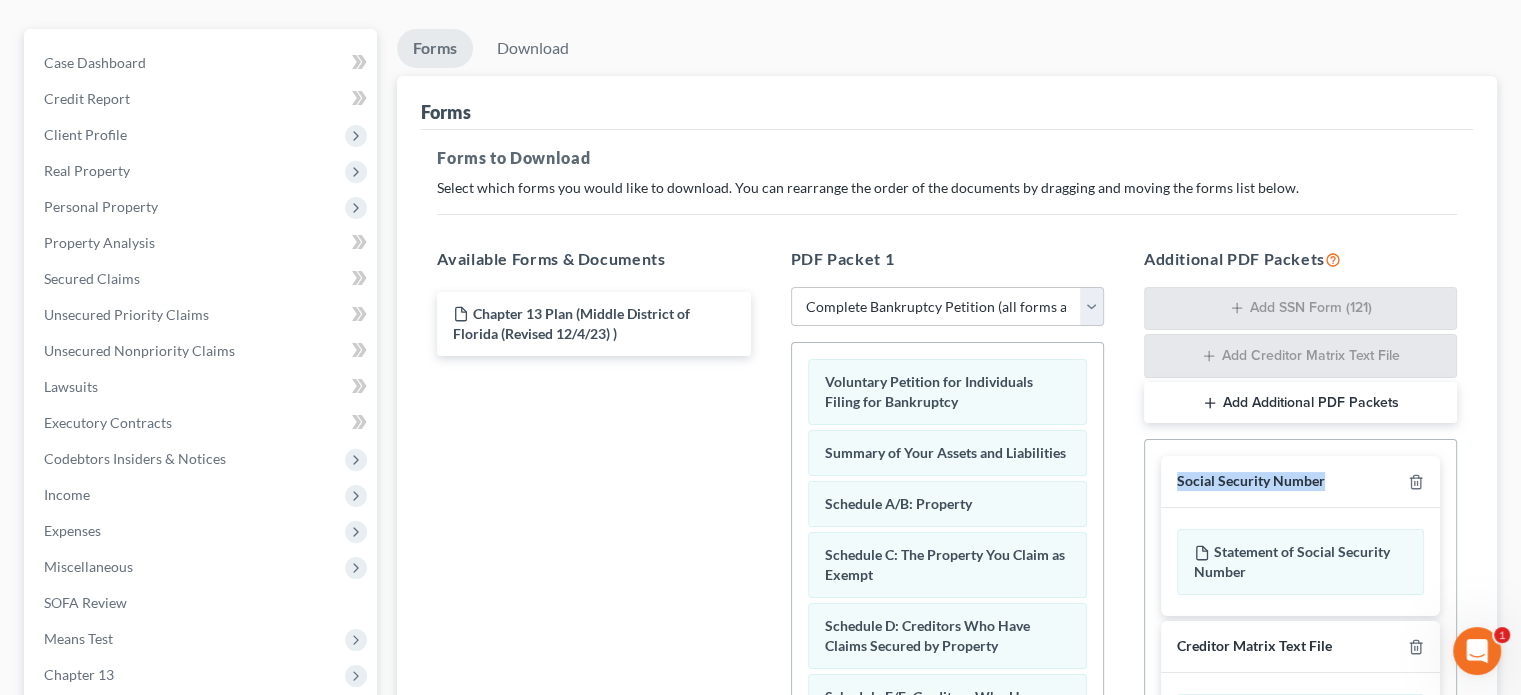 scroll, scrollTop: 161, scrollLeft: 0, axis: vertical 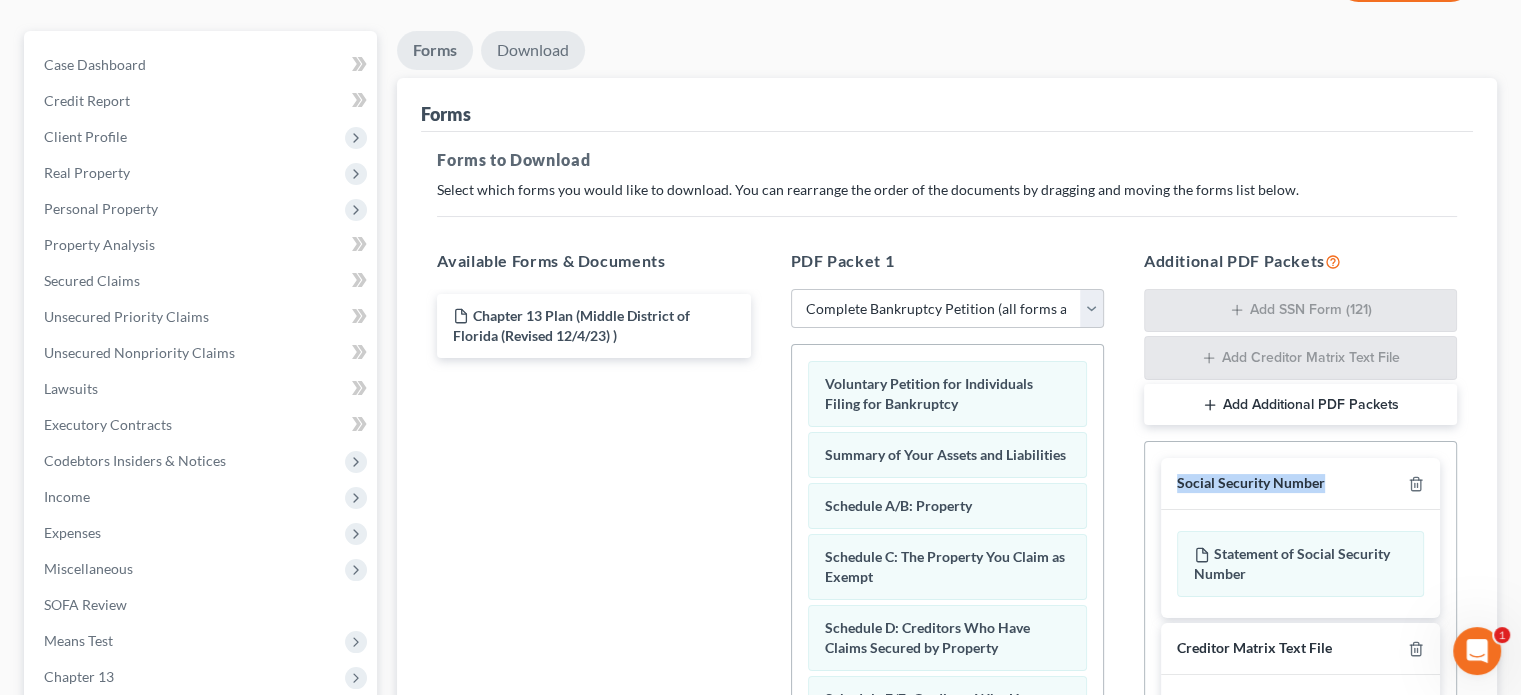 click on "Download" at bounding box center [533, 50] 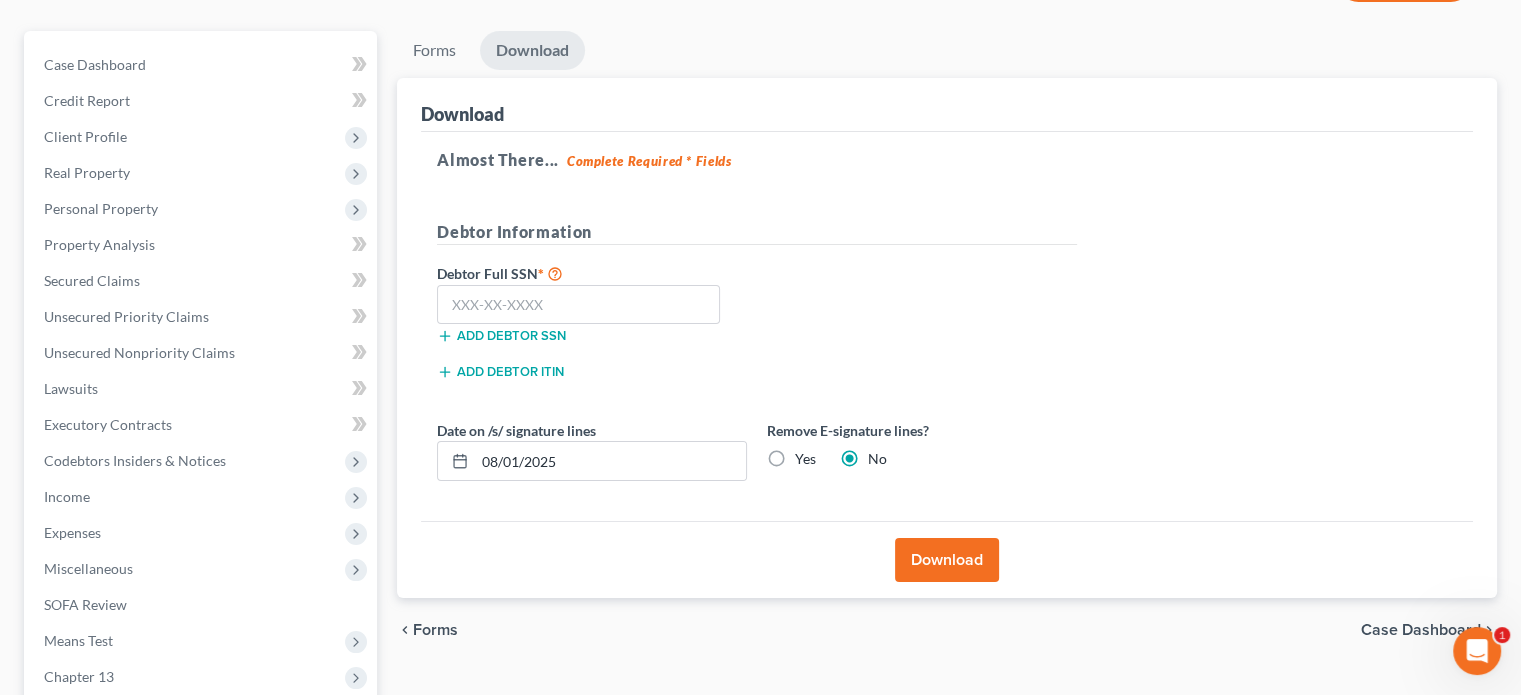 click on "[LAST] [FIRST] Upgraded Chapter Chapter  13 Status Lead District [STATE]MB Preview Petition Navigation
Case Dashboard
Payments
Invoices
Payments
Payments
Credit Report" at bounding box center [760, 429] 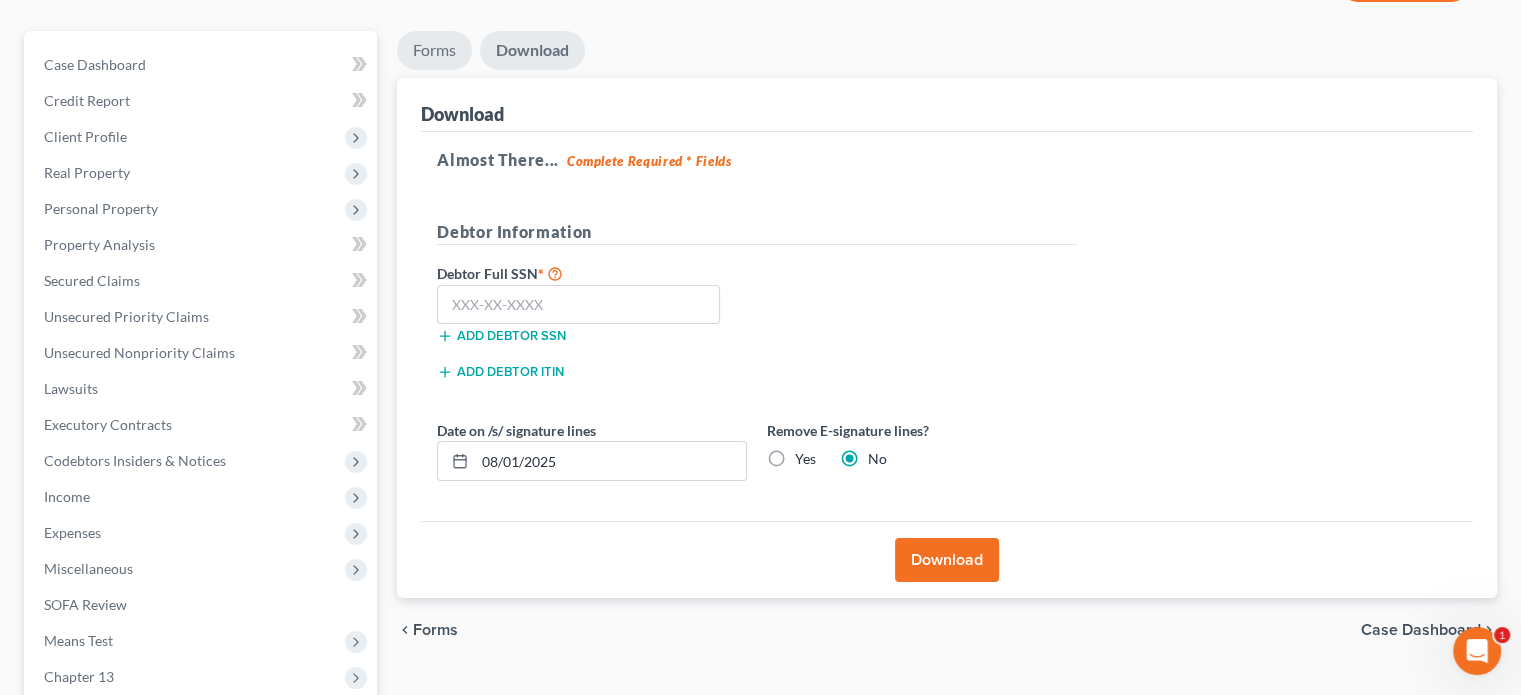 click on "Forms" at bounding box center (434, 50) 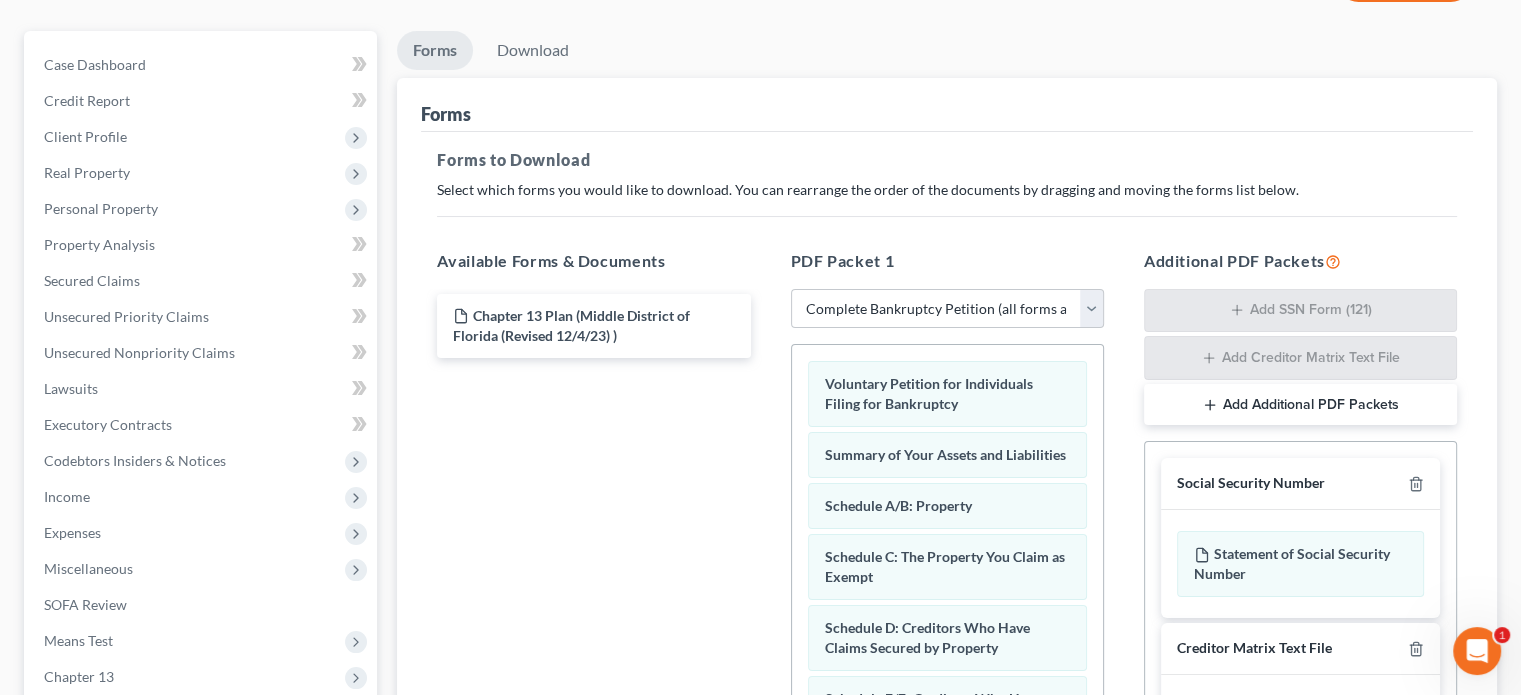 click on "Social Security Number" at bounding box center [1300, 484] 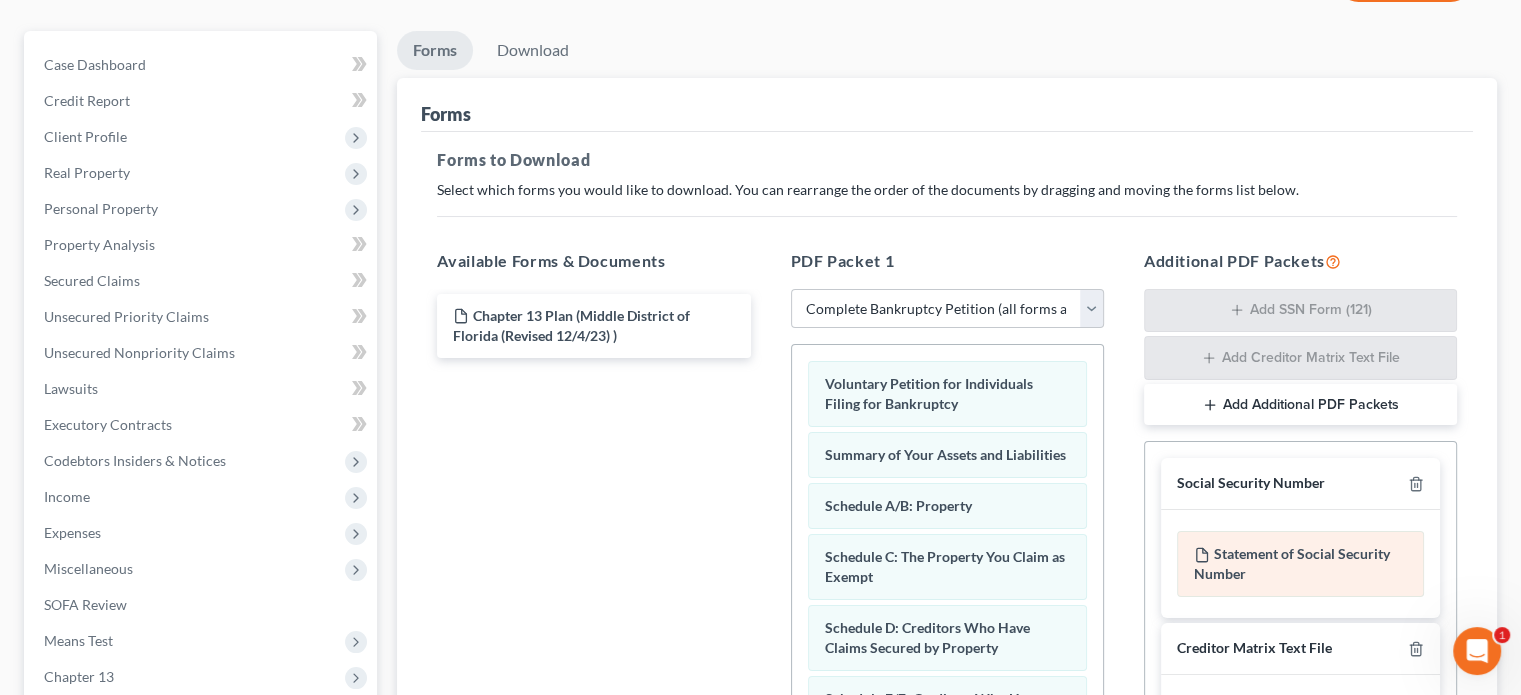 click on "Statement of Social Security Number" at bounding box center (1300, 564) 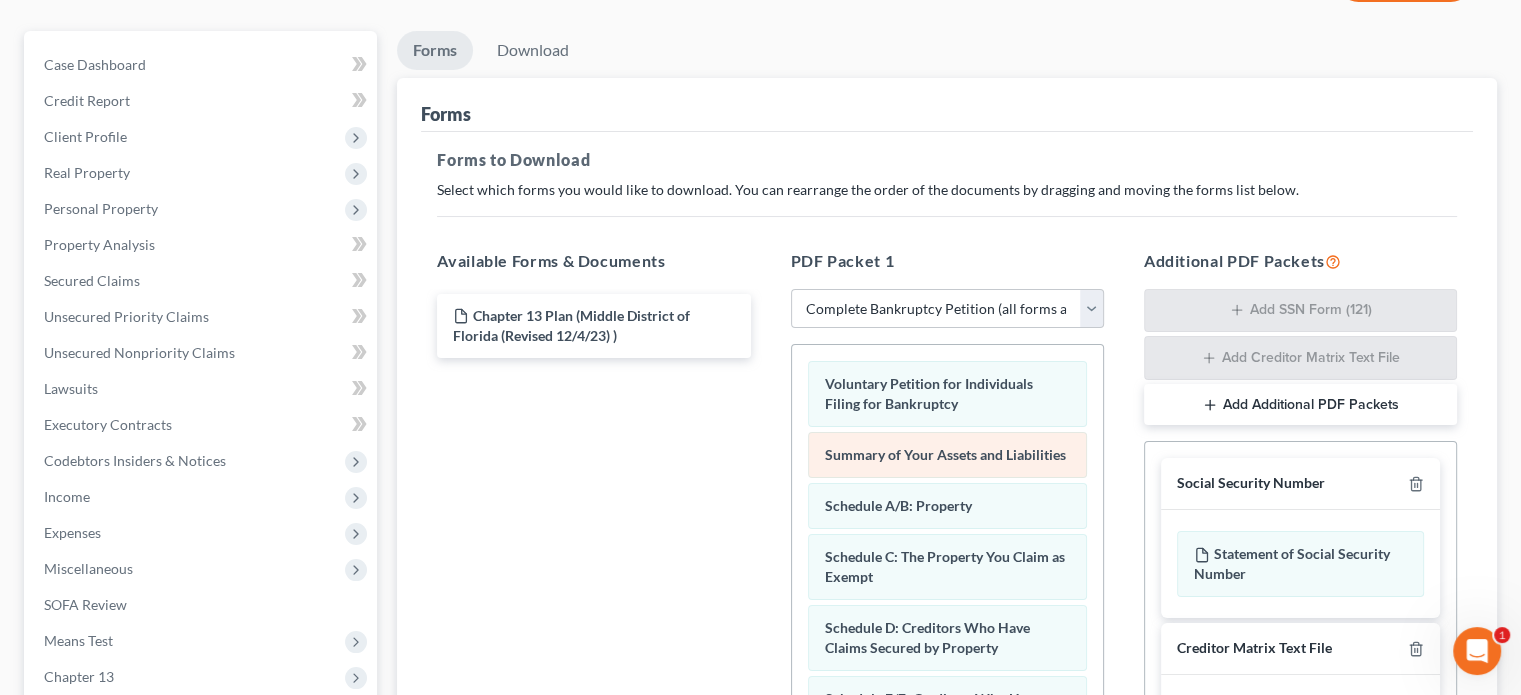 click on "Voluntary Petition for Individuals Filing for Bankruptcy Summary of Your Assets and Liabilities Schedule A/B: Property Schedule C: The Property You Claim as Exempt Schedule D: Creditors Who Have Claims Secured by Property Schedule E/F: Creditors Who Have Unsecured Claims Schedule G: Executory Contracts and Unexpired Leases Schedule H: Your Codebtors Schedule I: Your Income Schedule J: Your Expenses Declaration About an Individual Debtor's Schedules Your Statement of Financial Affairs for Individuals Filing for Bankruptcy Chapter 13 Statement of Your Current Monthly Income Creditor Matrix Verification of Creditor Matrix Notice Required by 11 U.S.C. § 342(b) for Individuals Filing for Bankruptcy Attorney's Disclosure of Compensation Drag-and-drop in any documents from the left. These will be merged into the Petition PDF Packet. Or choose a default set from the dropdown above." at bounding box center [947, 930] 